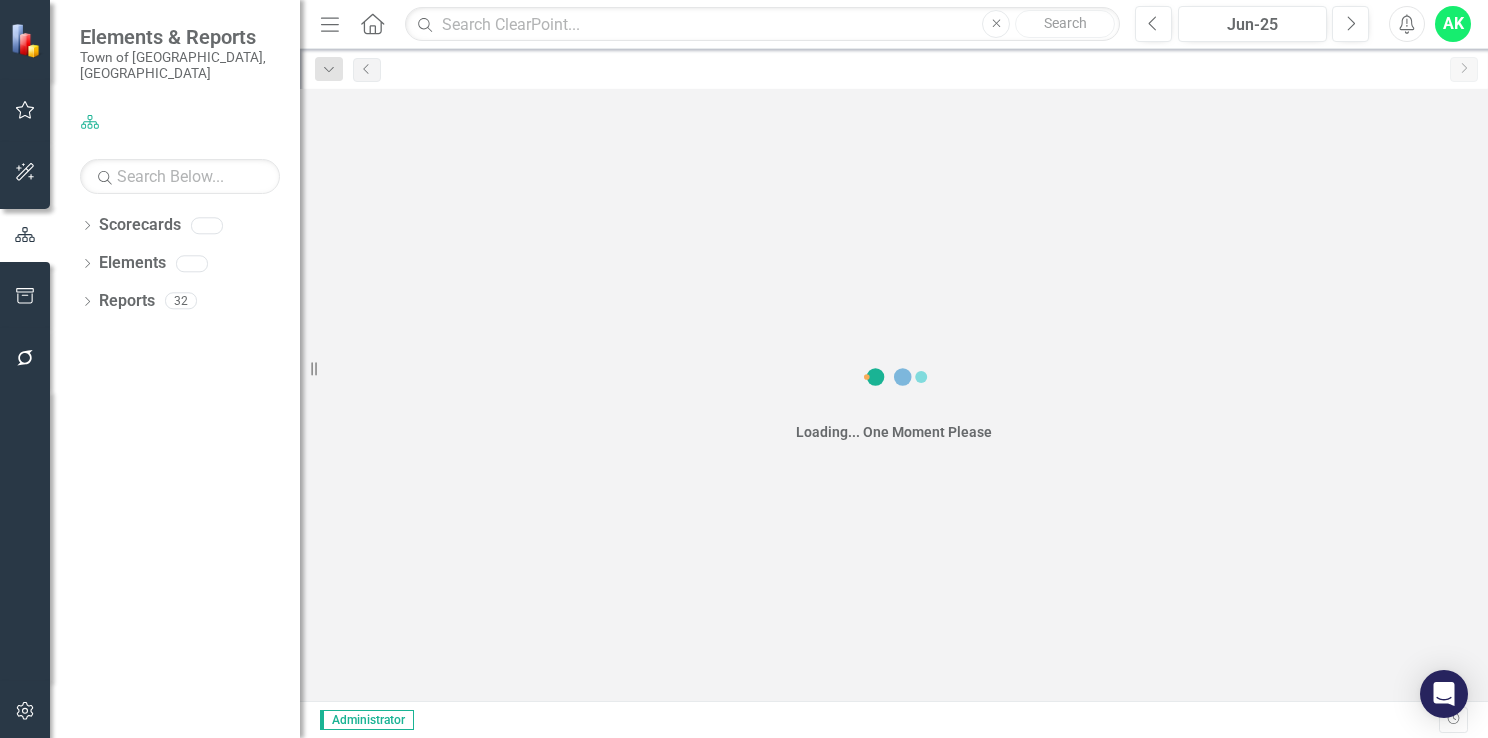 scroll, scrollTop: 0, scrollLeft: 0, axis: both 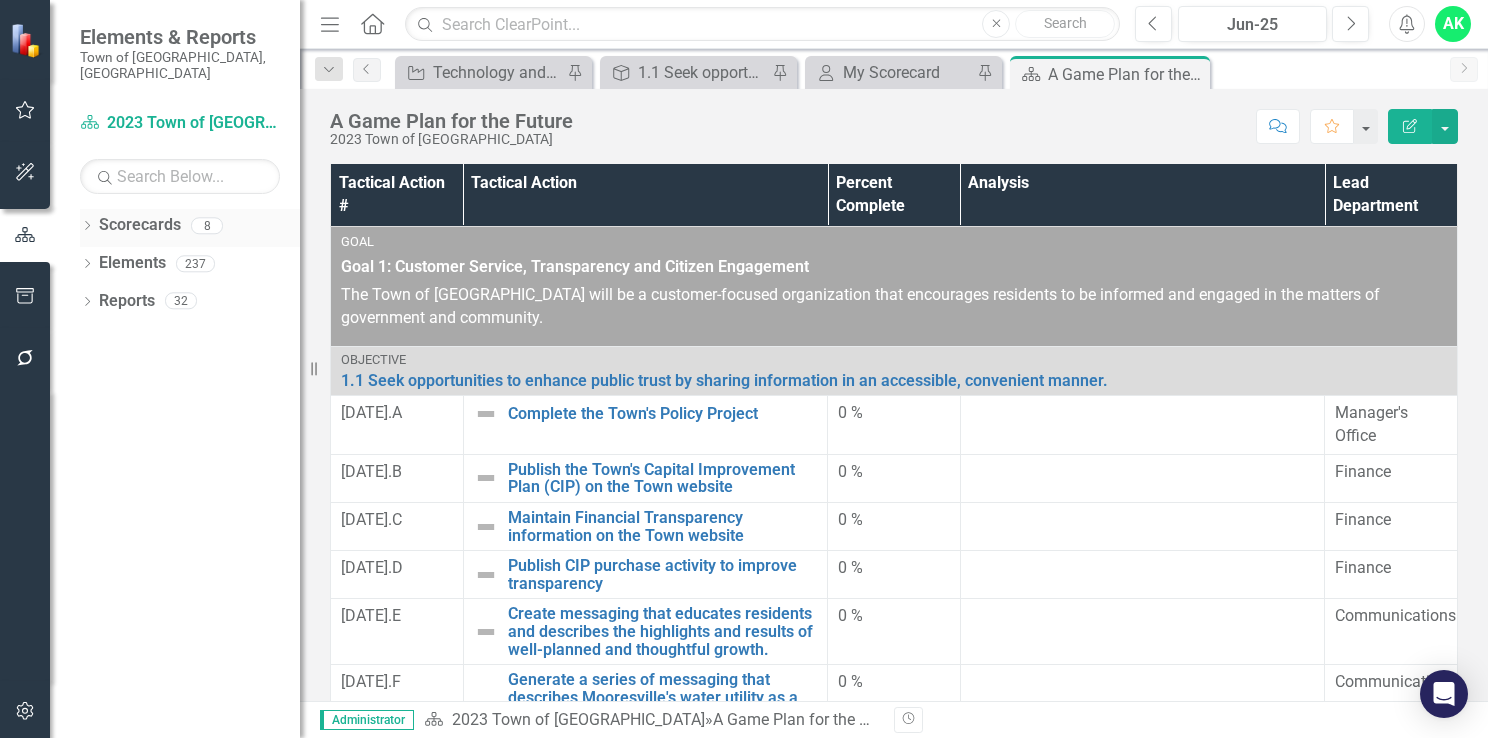 click on "Scorecards" at bounding box center (140, 225) 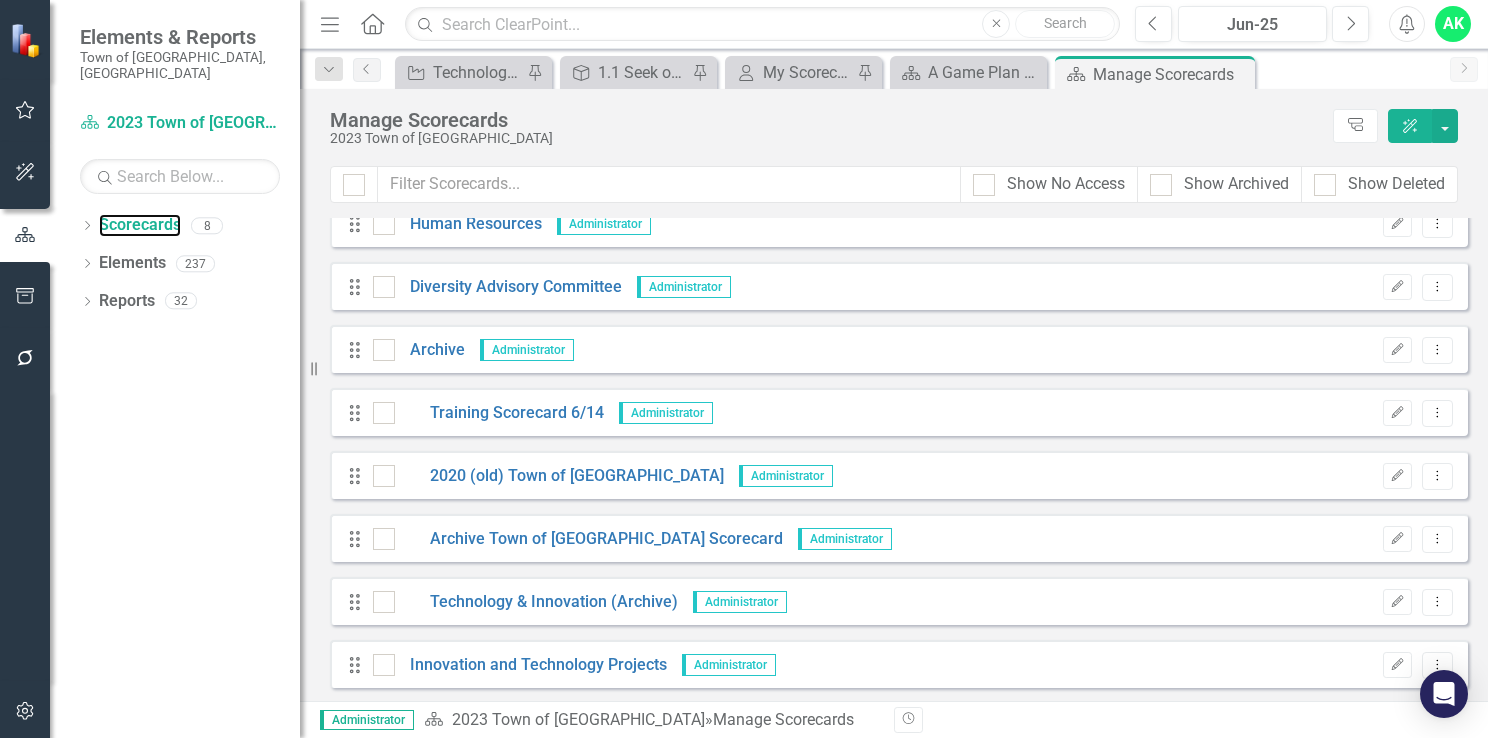 scroll, scrollTop: 650, scrollLeft: 0, axis: vertical 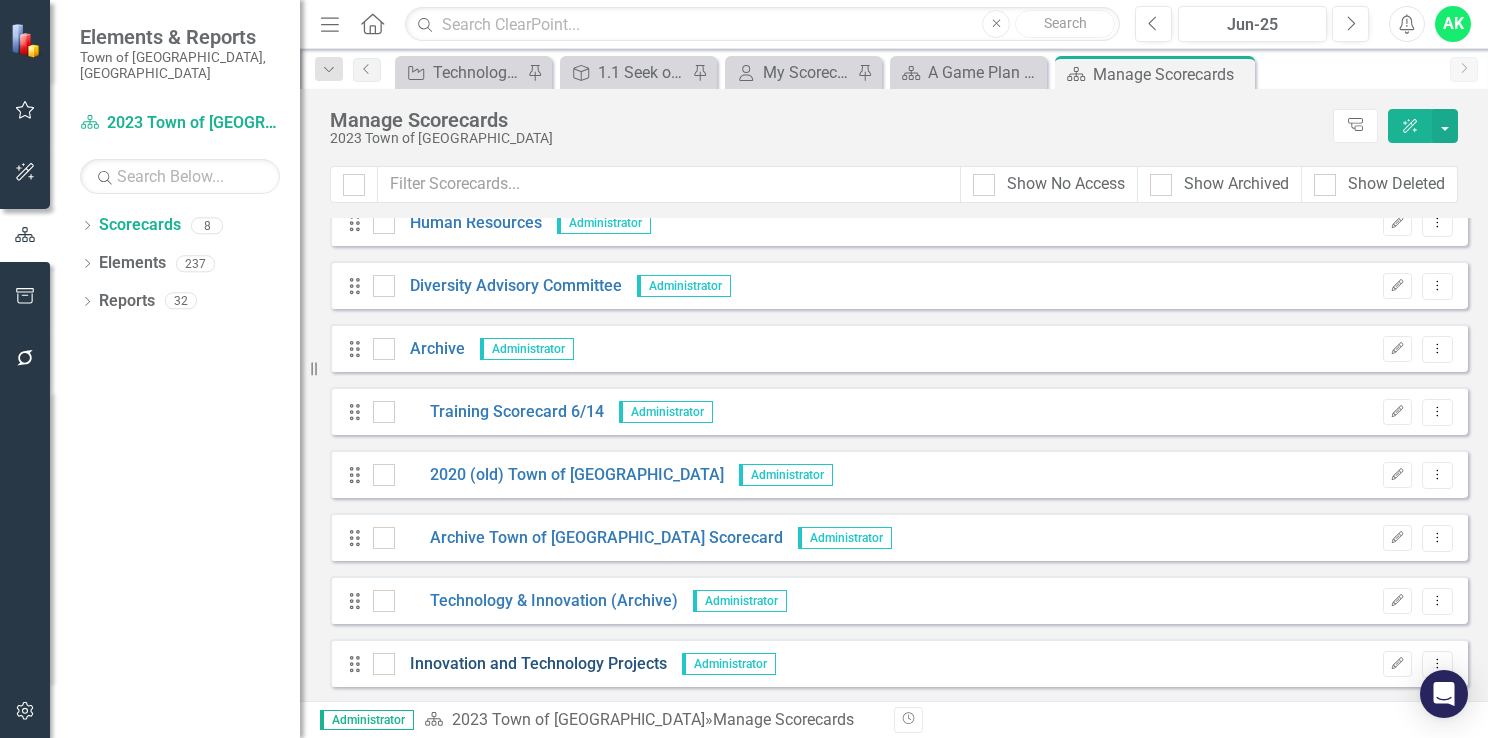 click on "Innovation and Technology Projects" at bounding box center [531, 664] 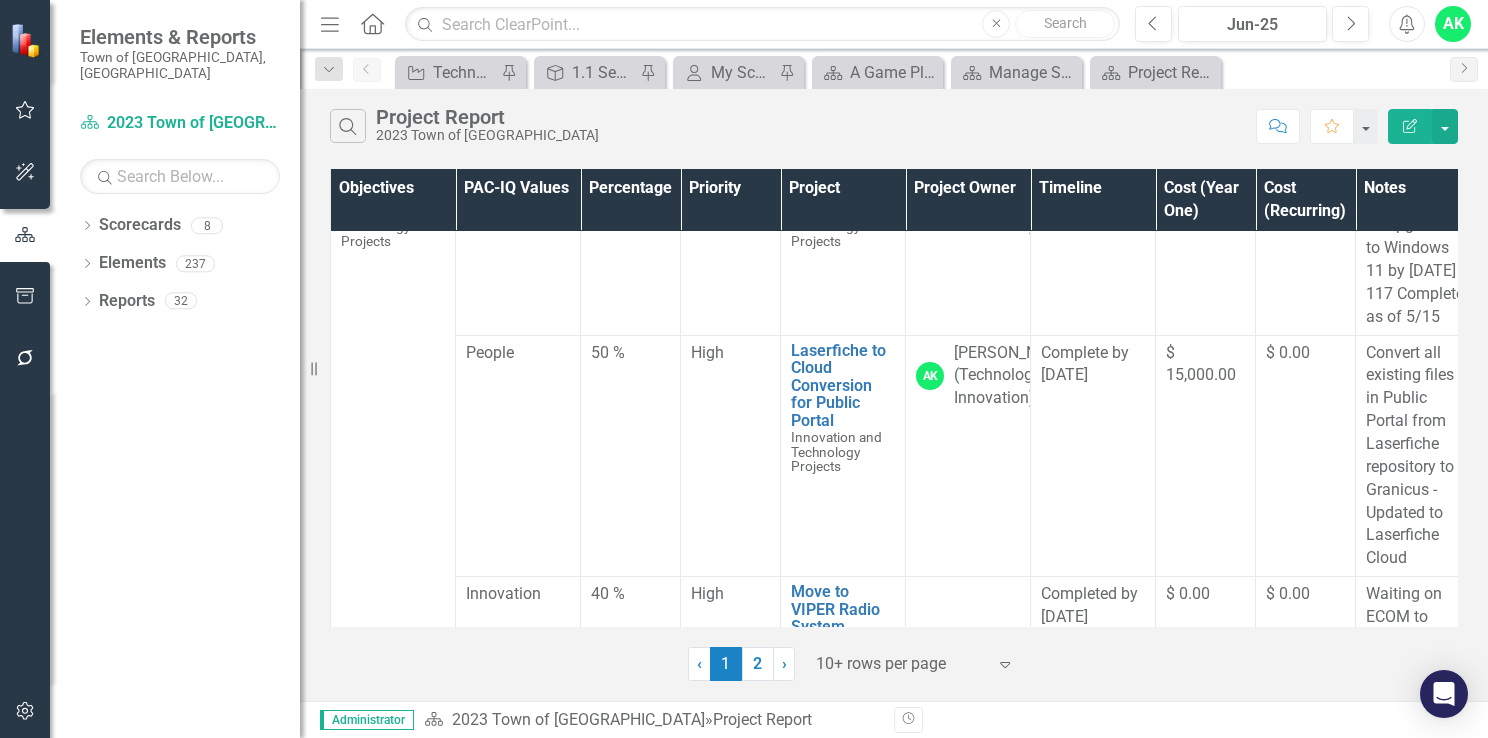 scroll, scrollTop: 0, scrollLeft: 0, axis: both 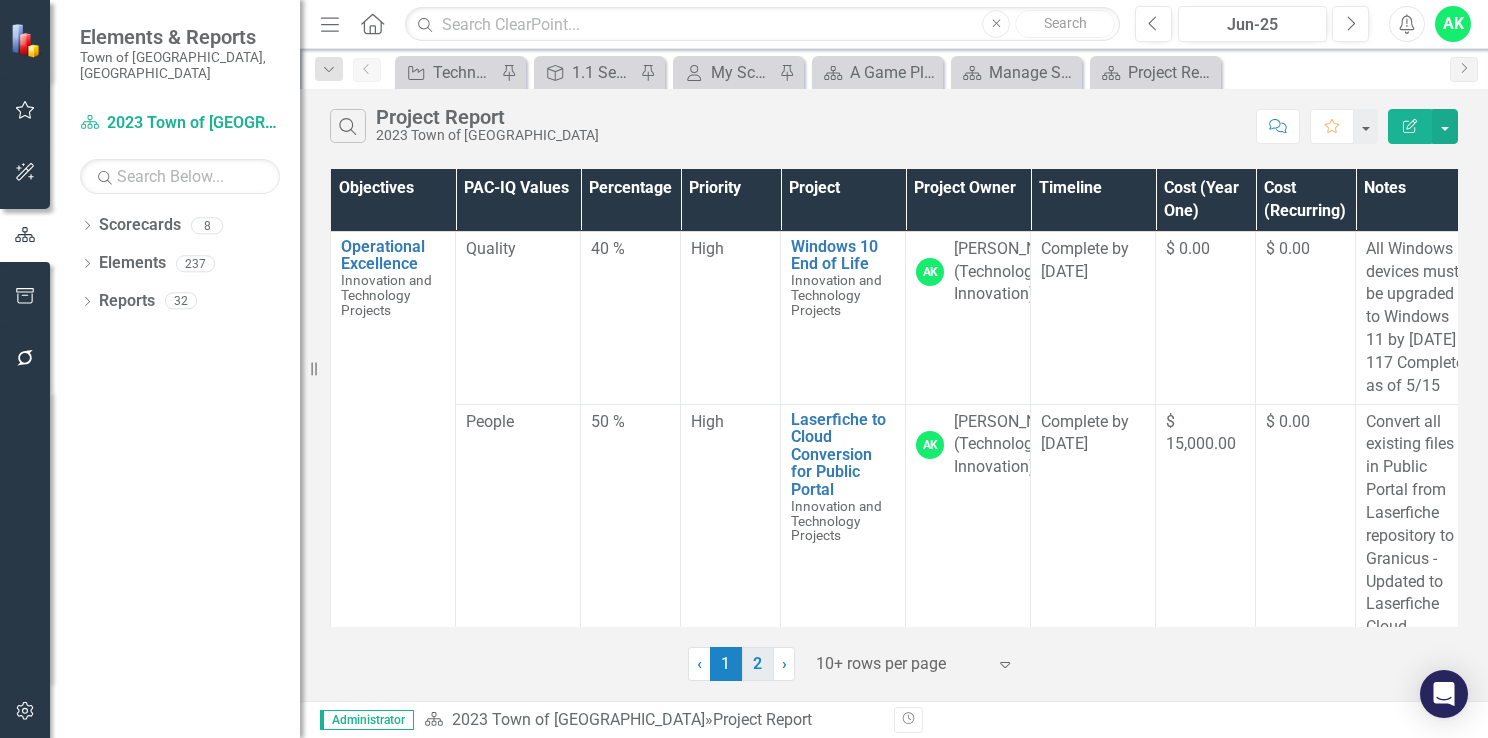click on "2" at bounding box center [758, 664] 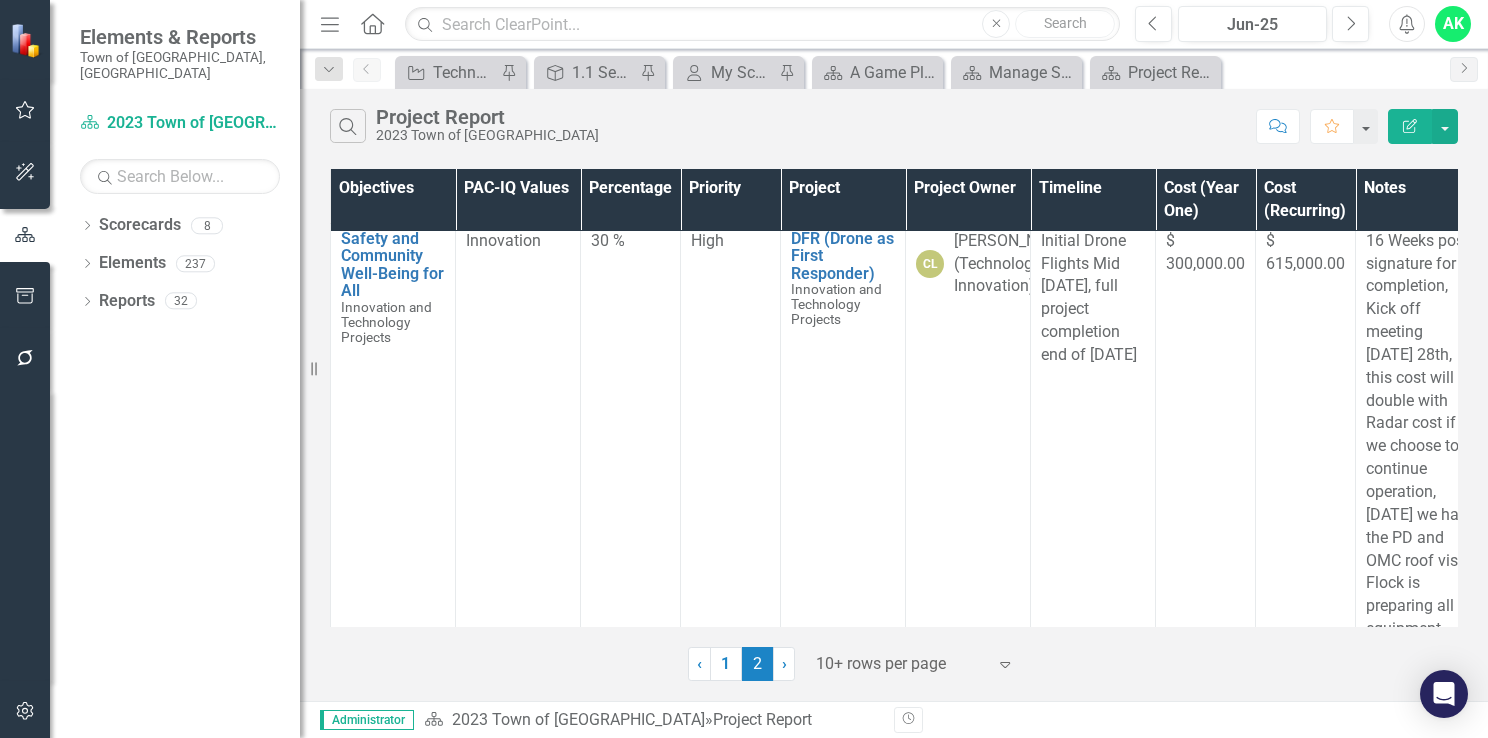 scroll, scrollTop: 0, scrollLeft: 0, axis: both 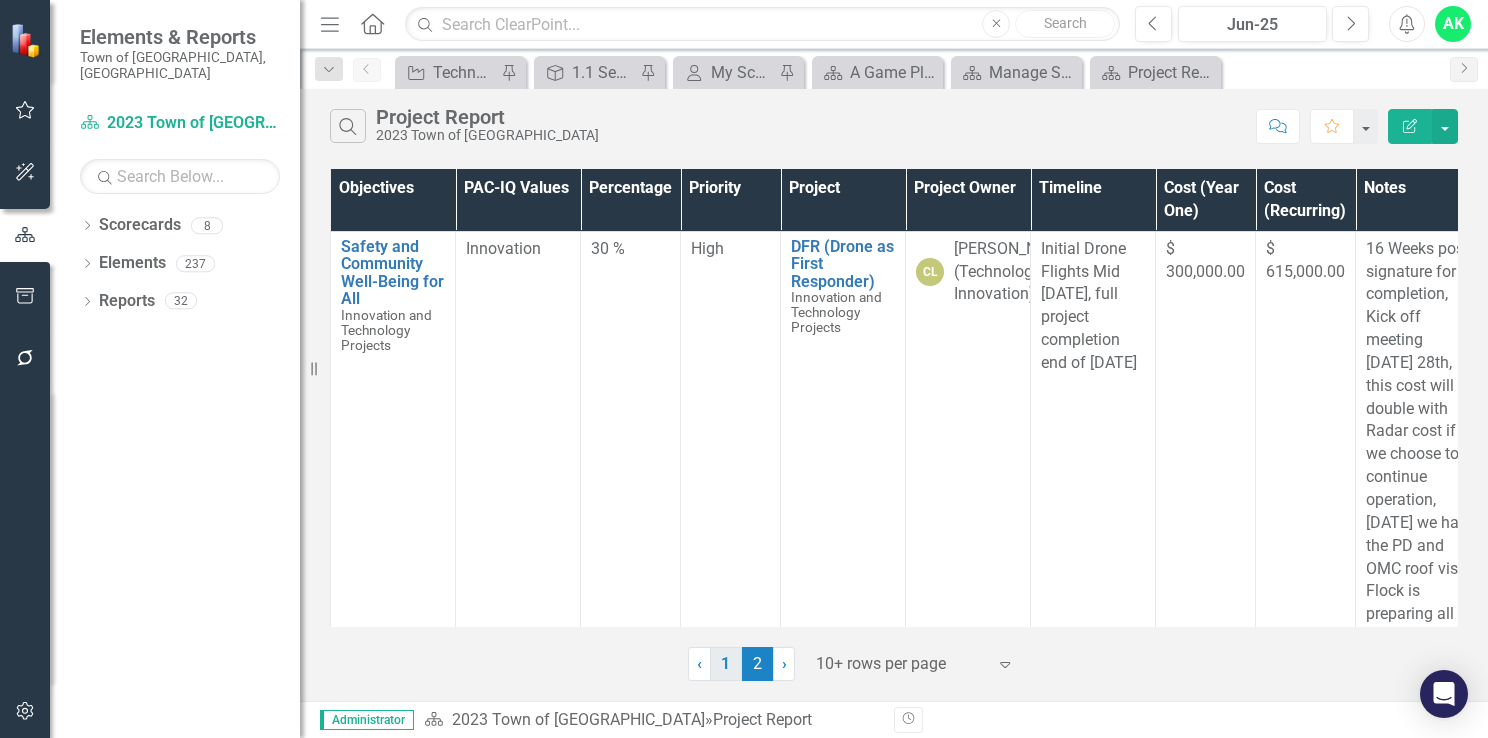 click on "1" at bounding box center (726, 664) 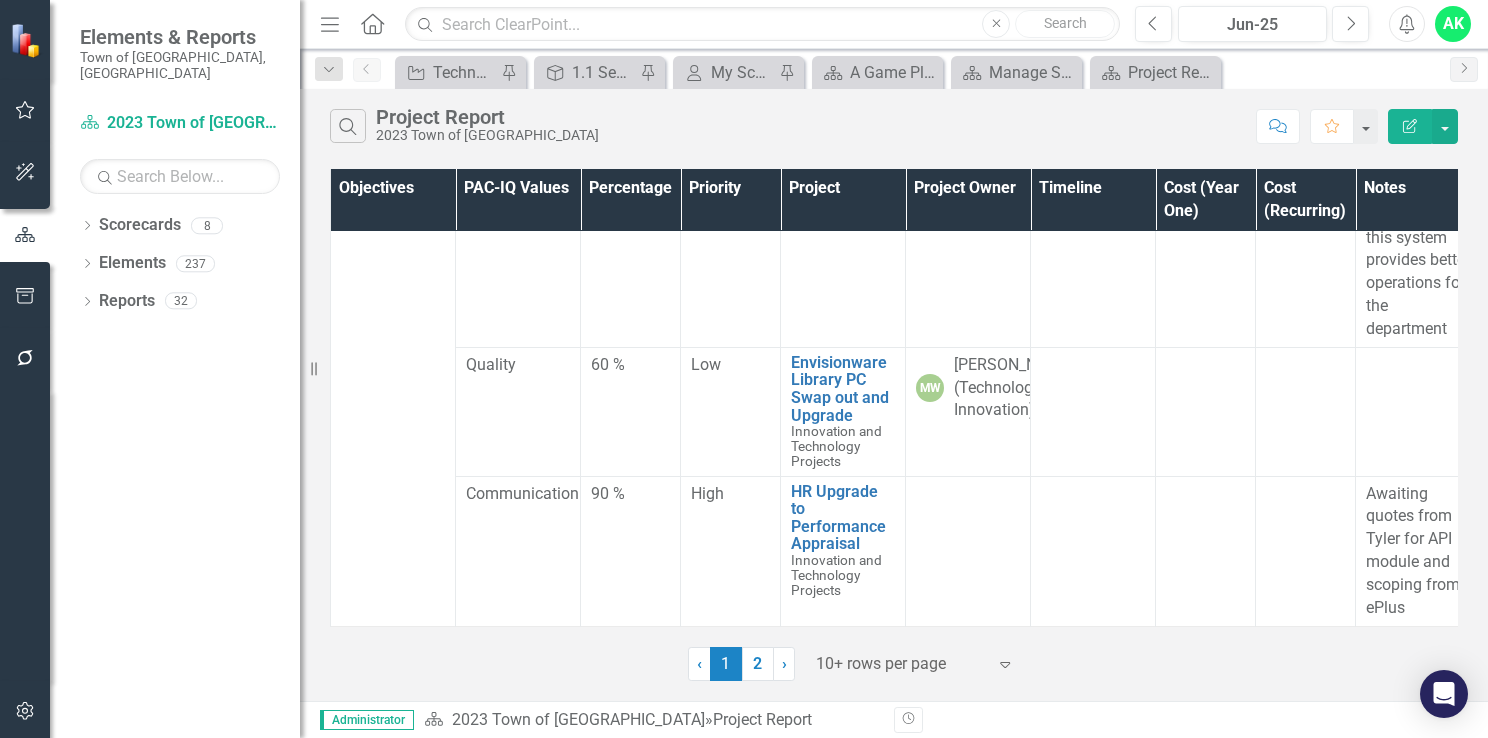 scroll, scrollTop: 2788, scrollLeft: 0, axis: vertical 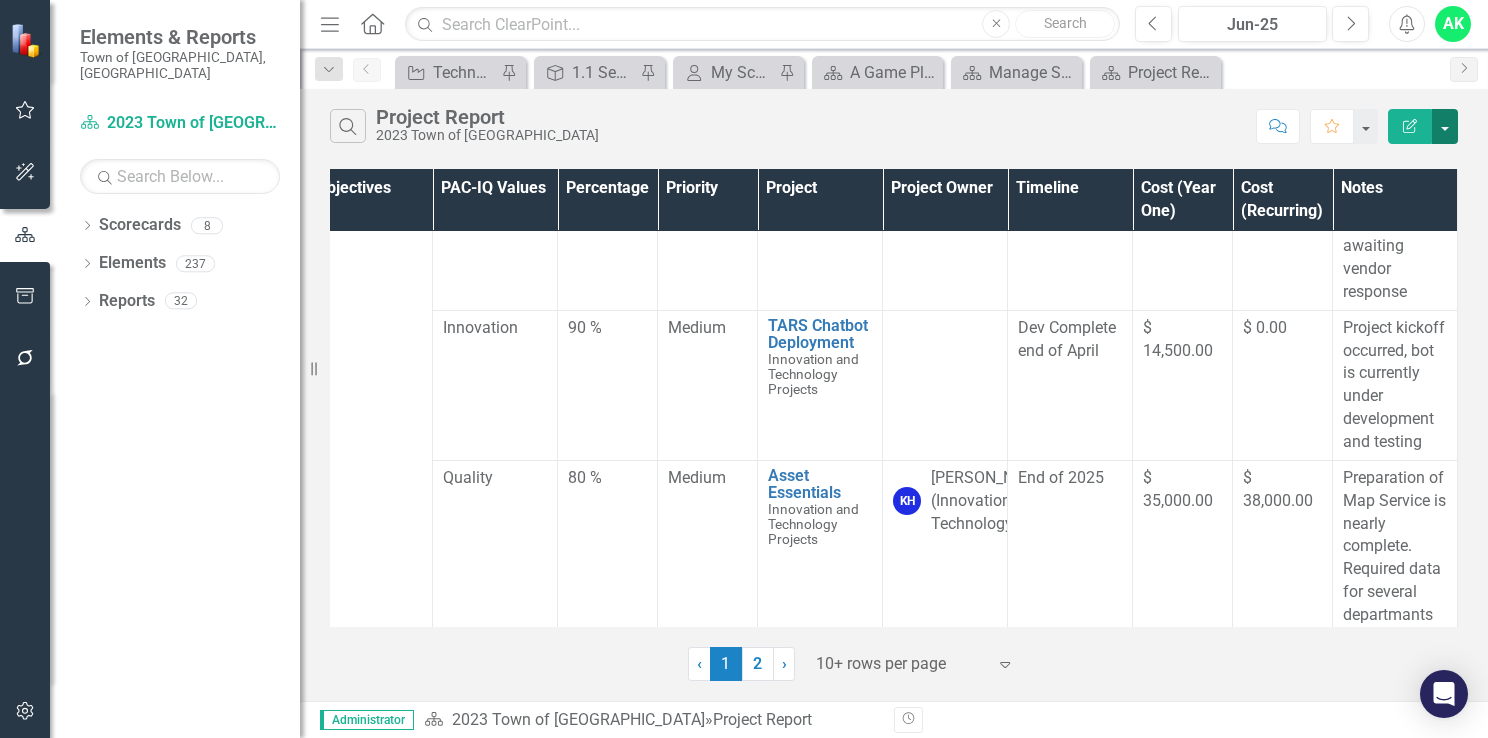 click at bounding box center (1445, 126) 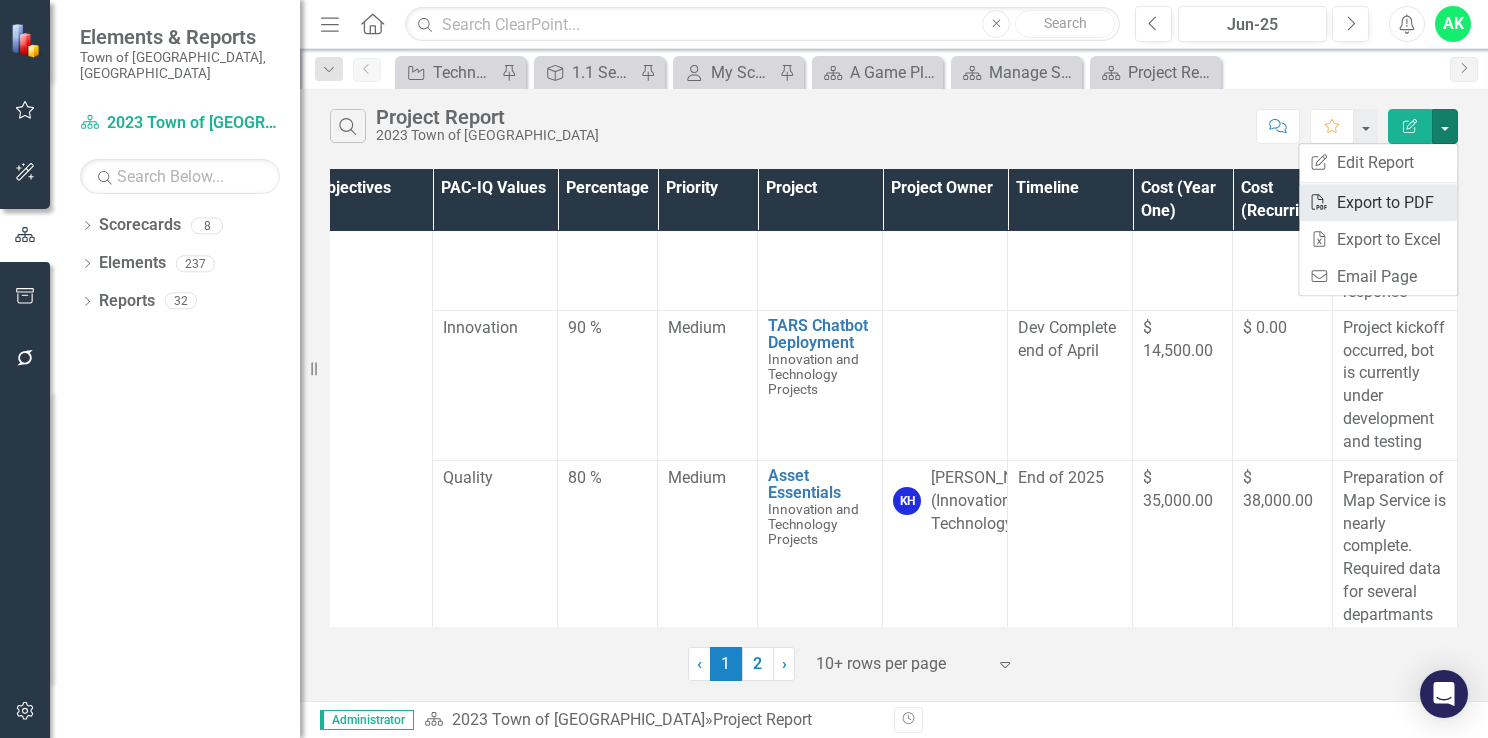click on "PDF Export to PDF" at bounding box center (1378, 202) 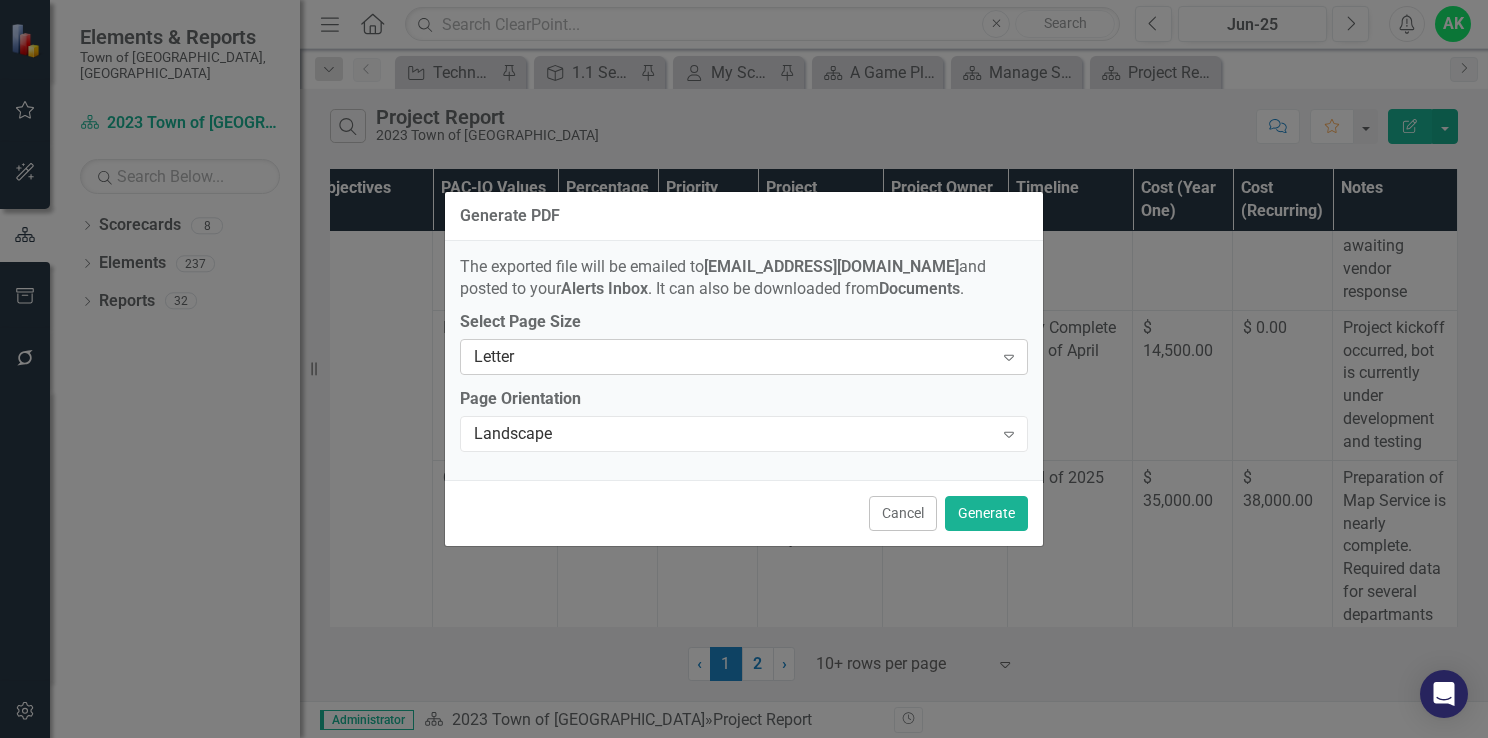 click on "Letter" at bounding box center [733, 357] 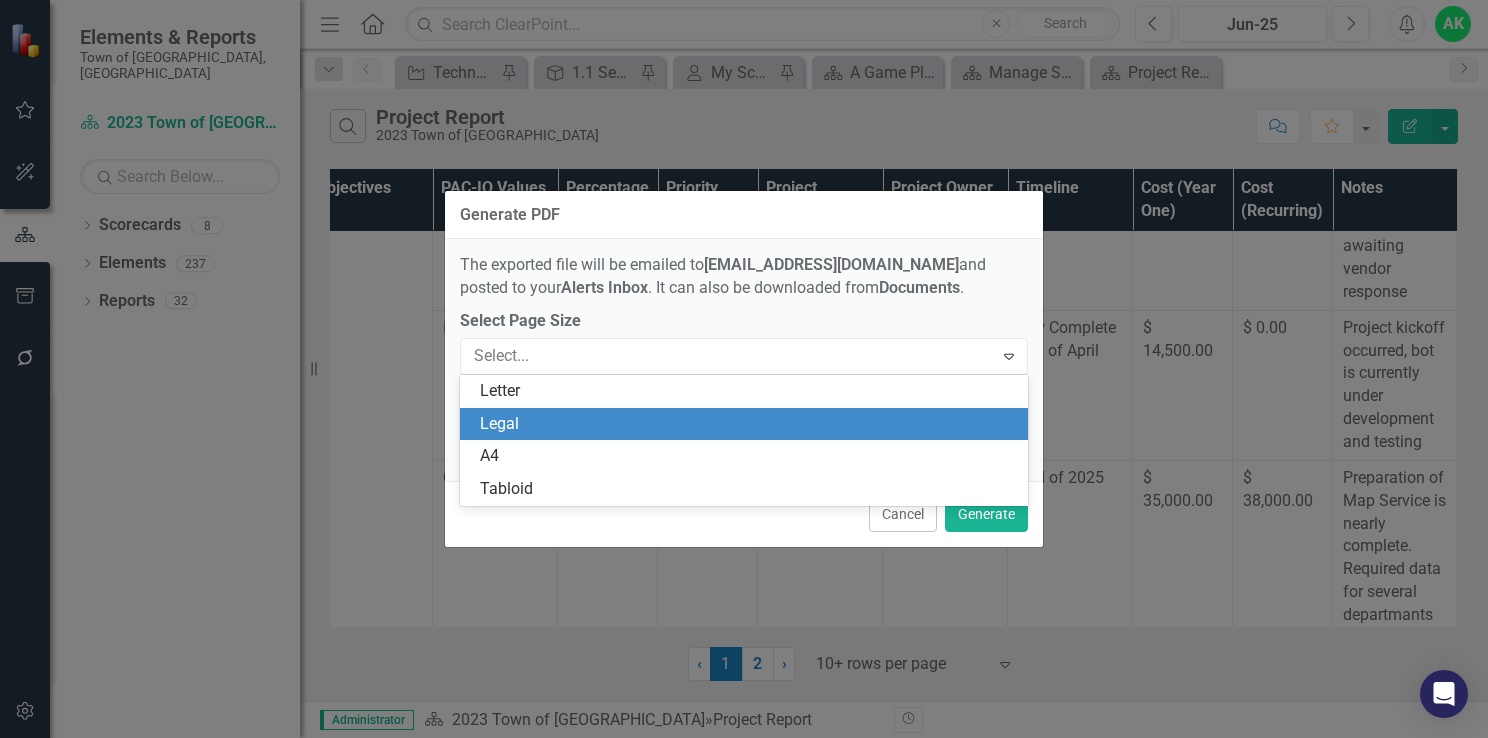 click on "Legal" at bounding box center [748, 424] 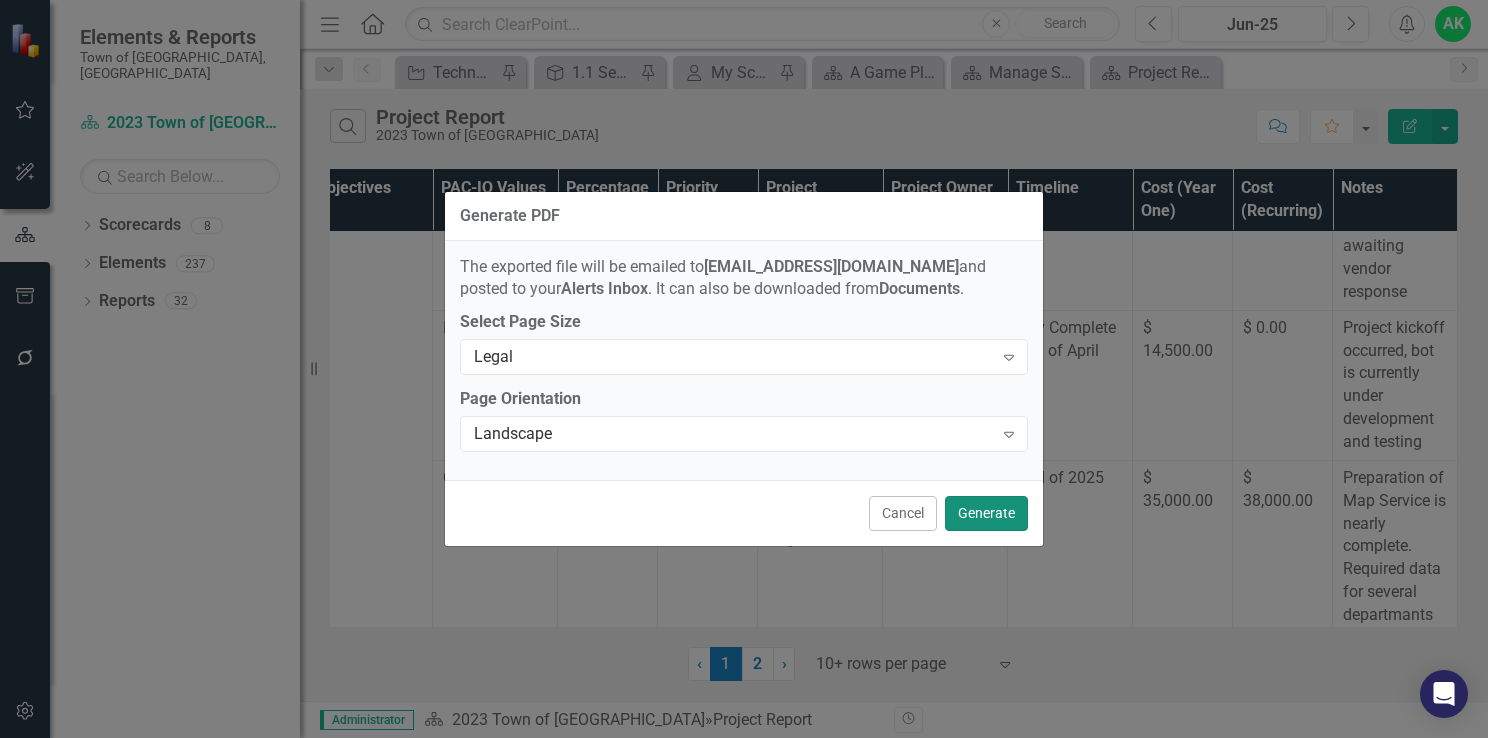 click on "Generate" at bounding box center [986, 513] 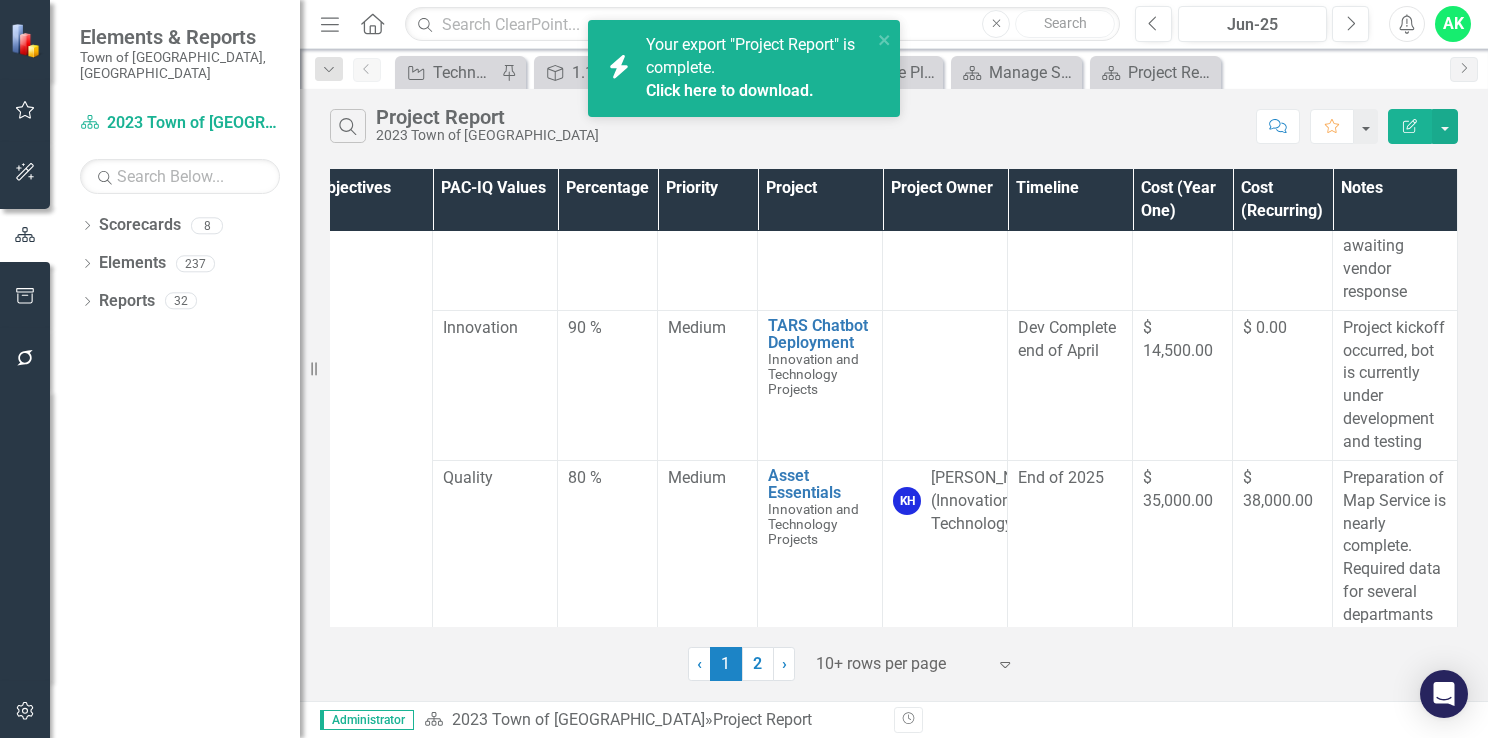 click on "Click here to download." at bounding box center (730, 90) 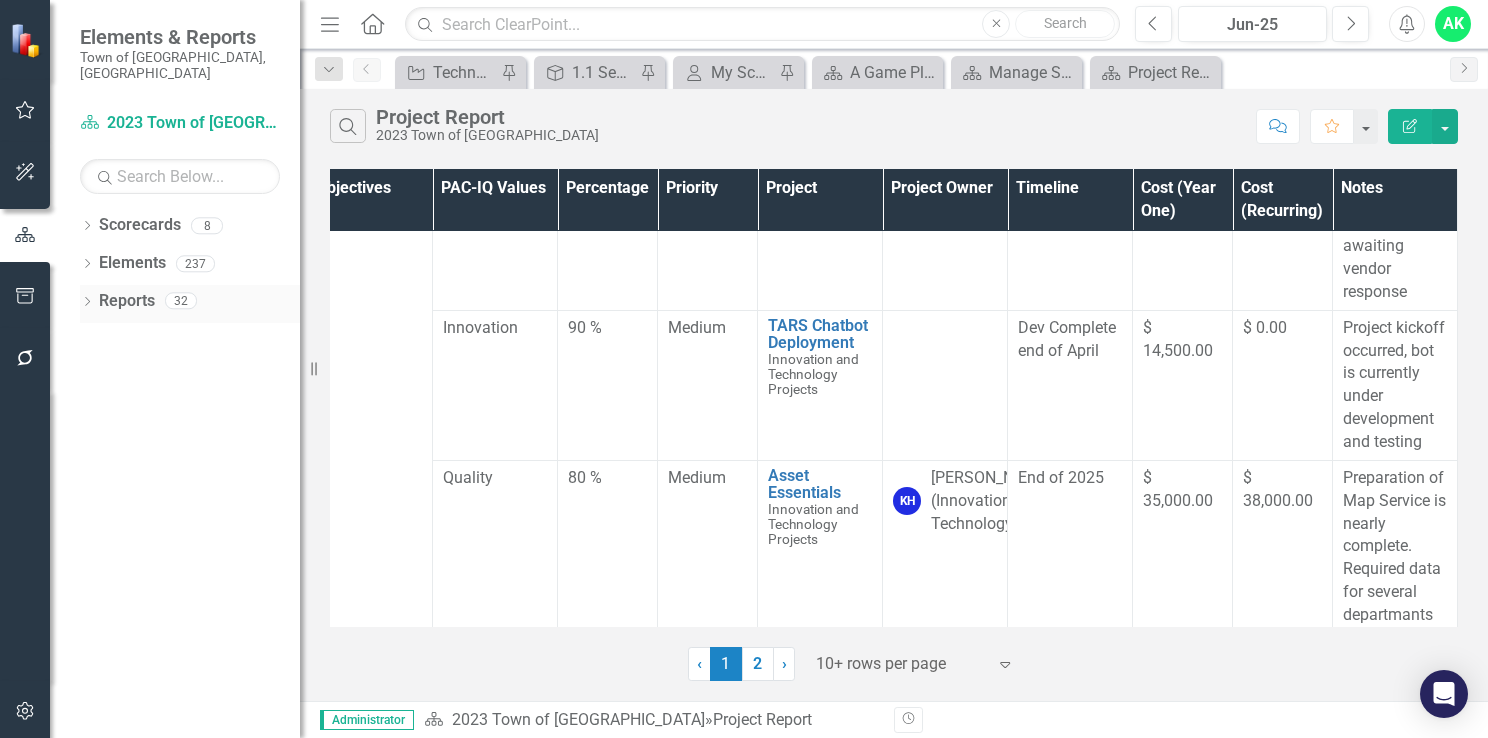 click on "Reports" at bounding box center (127, 301) 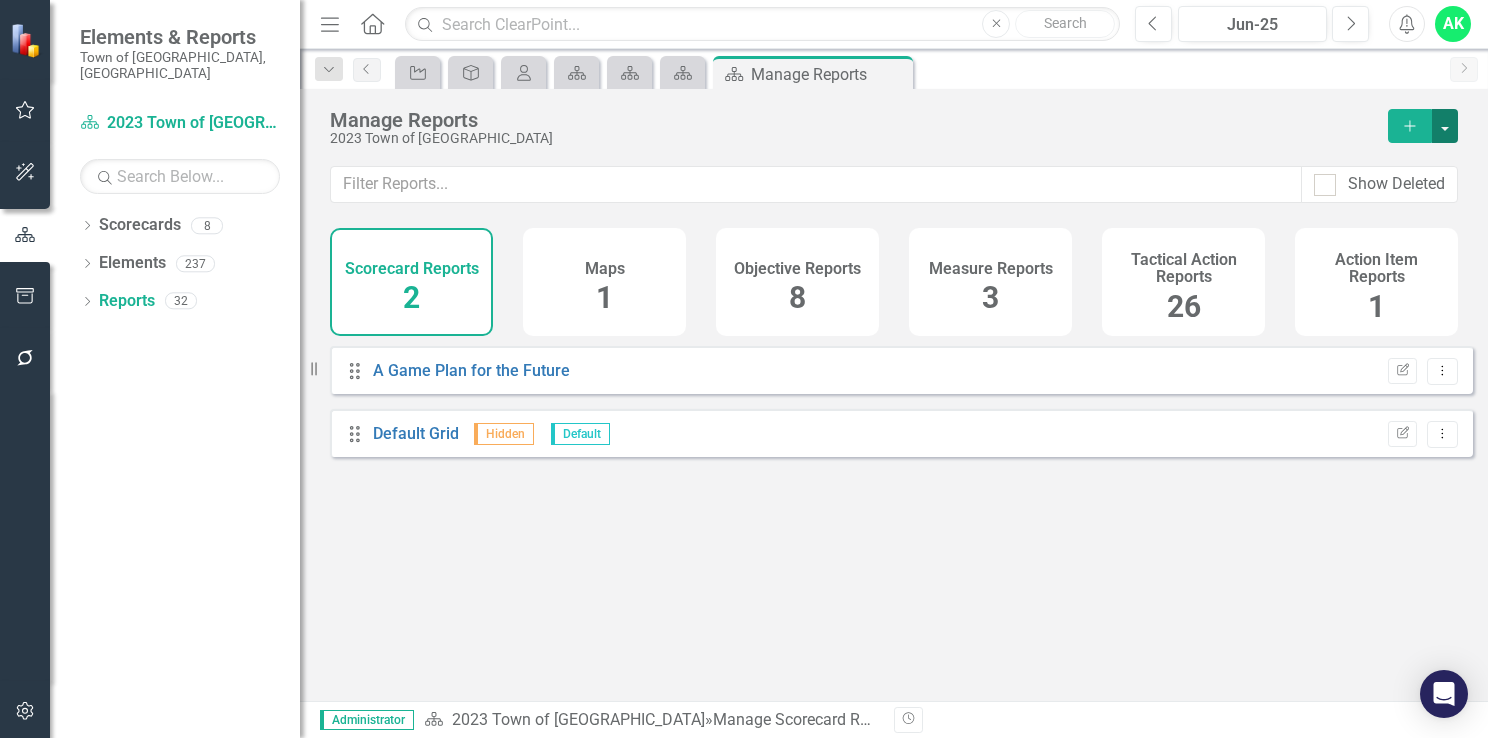 click at bounding box center (1445, 126) 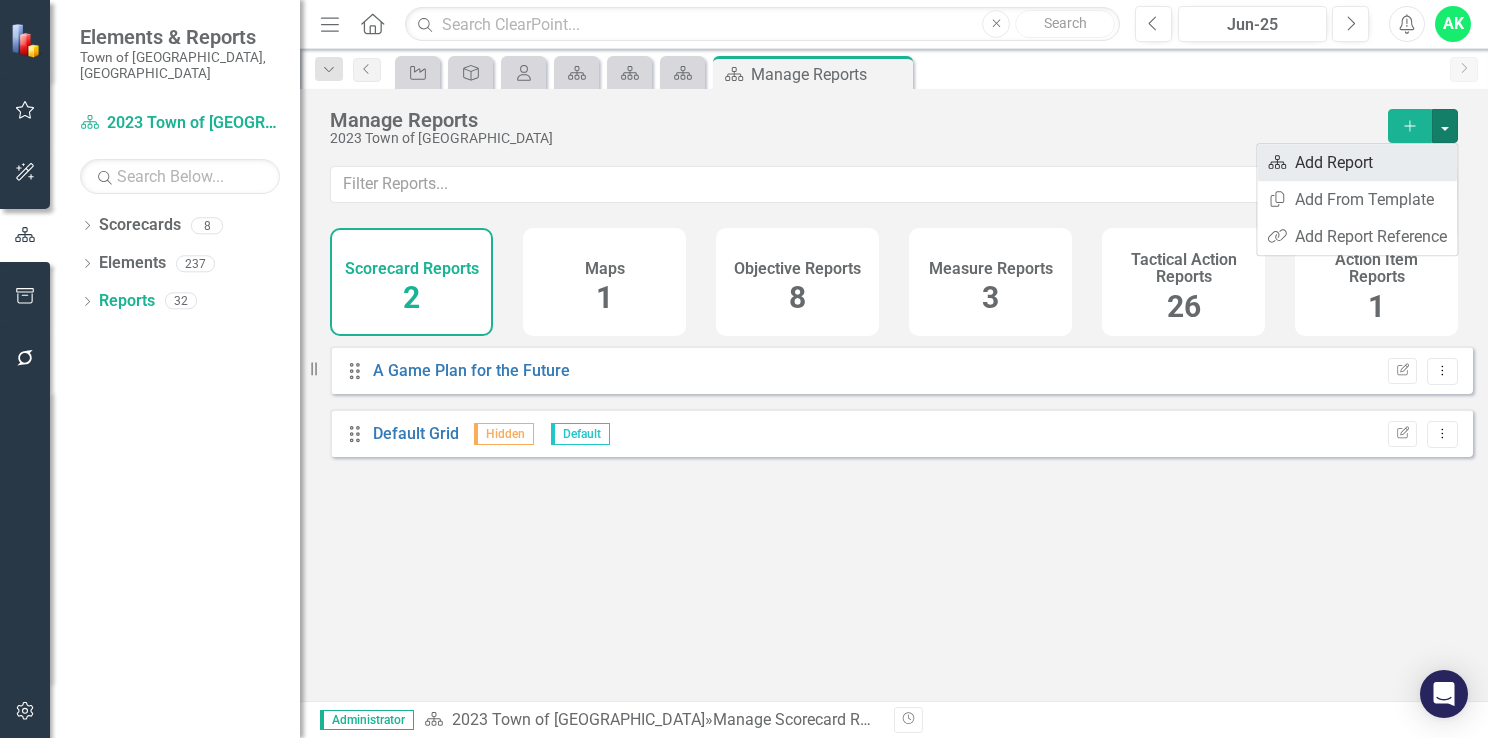 click on "Scorecard Add Report" at bounding box center [1357, 162] 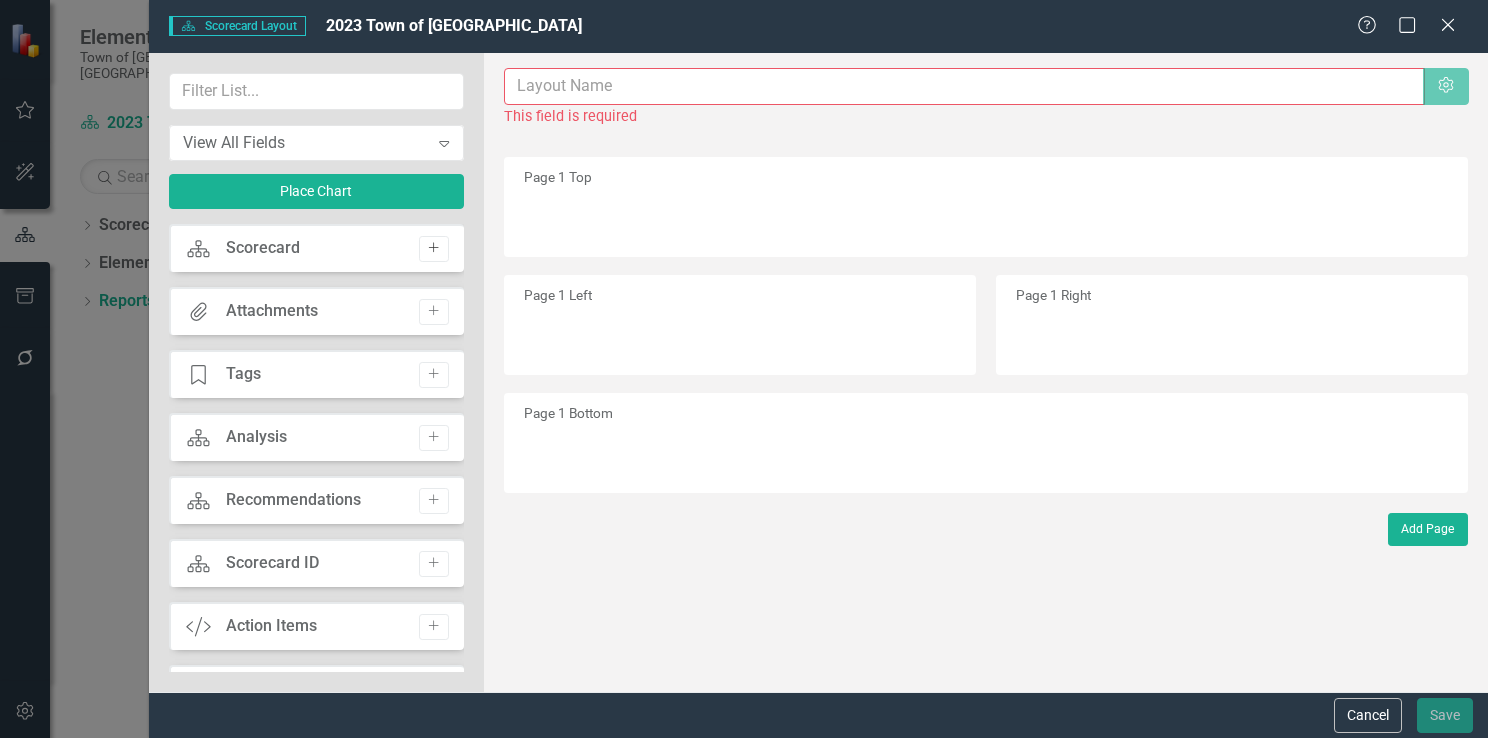 click on "Add" at bounding box center [433, 249] 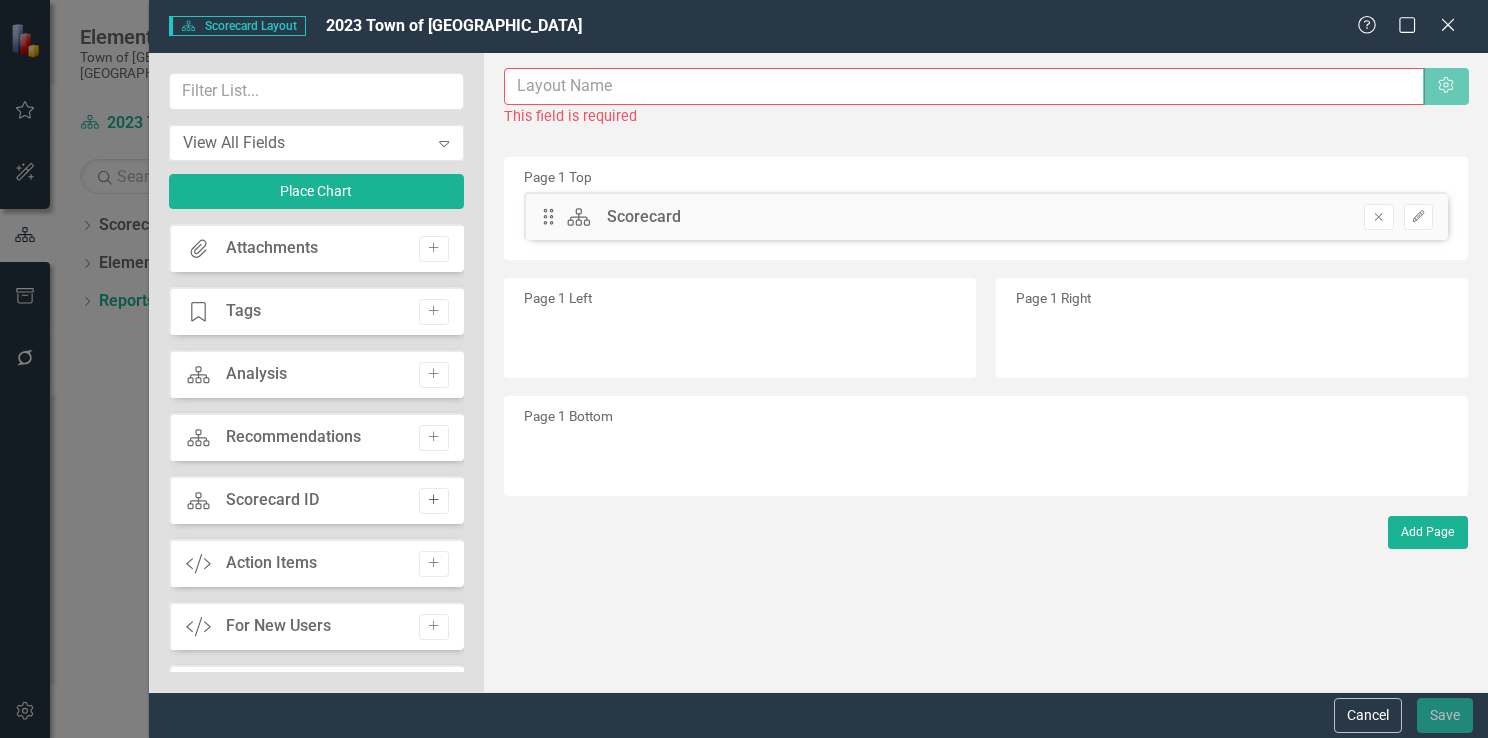 click on "Add" 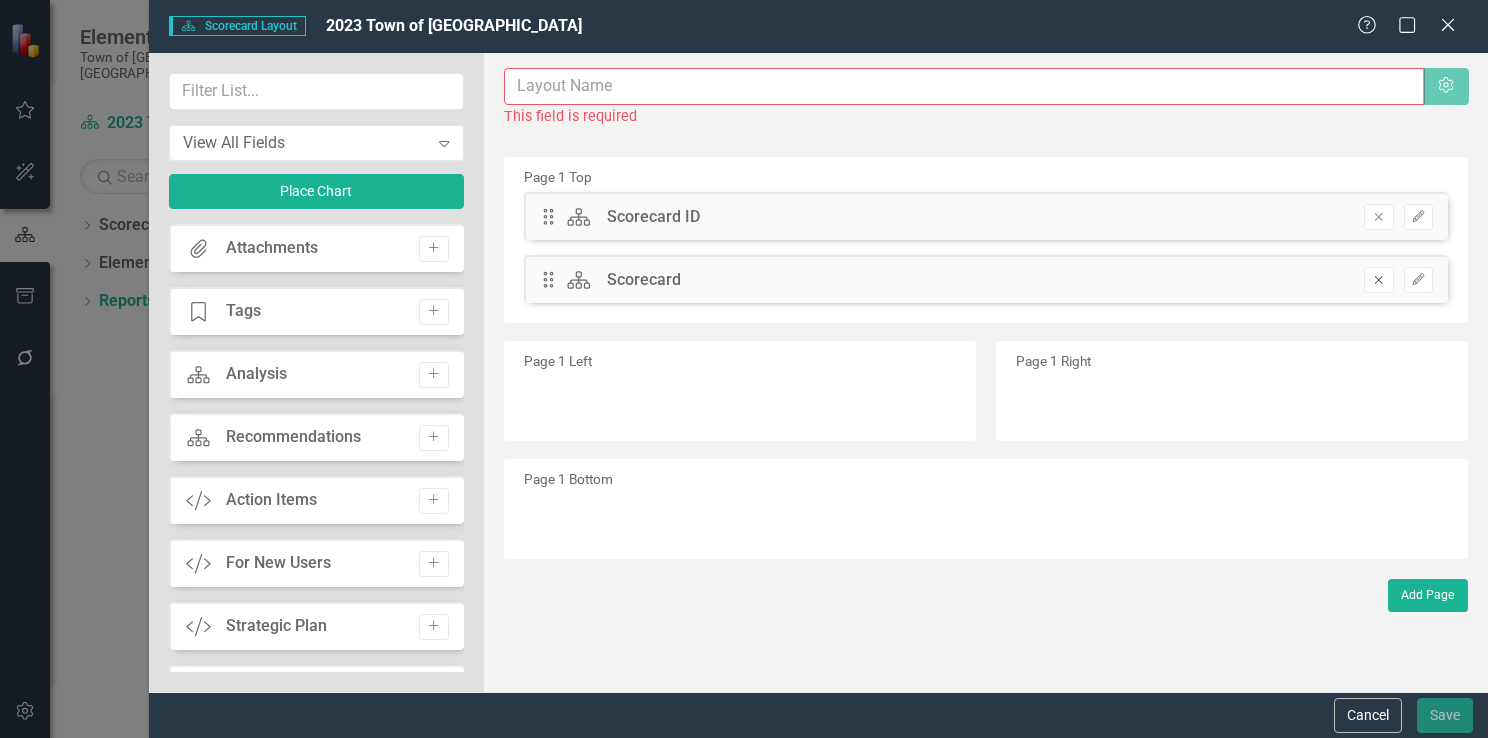 click on "Remove" 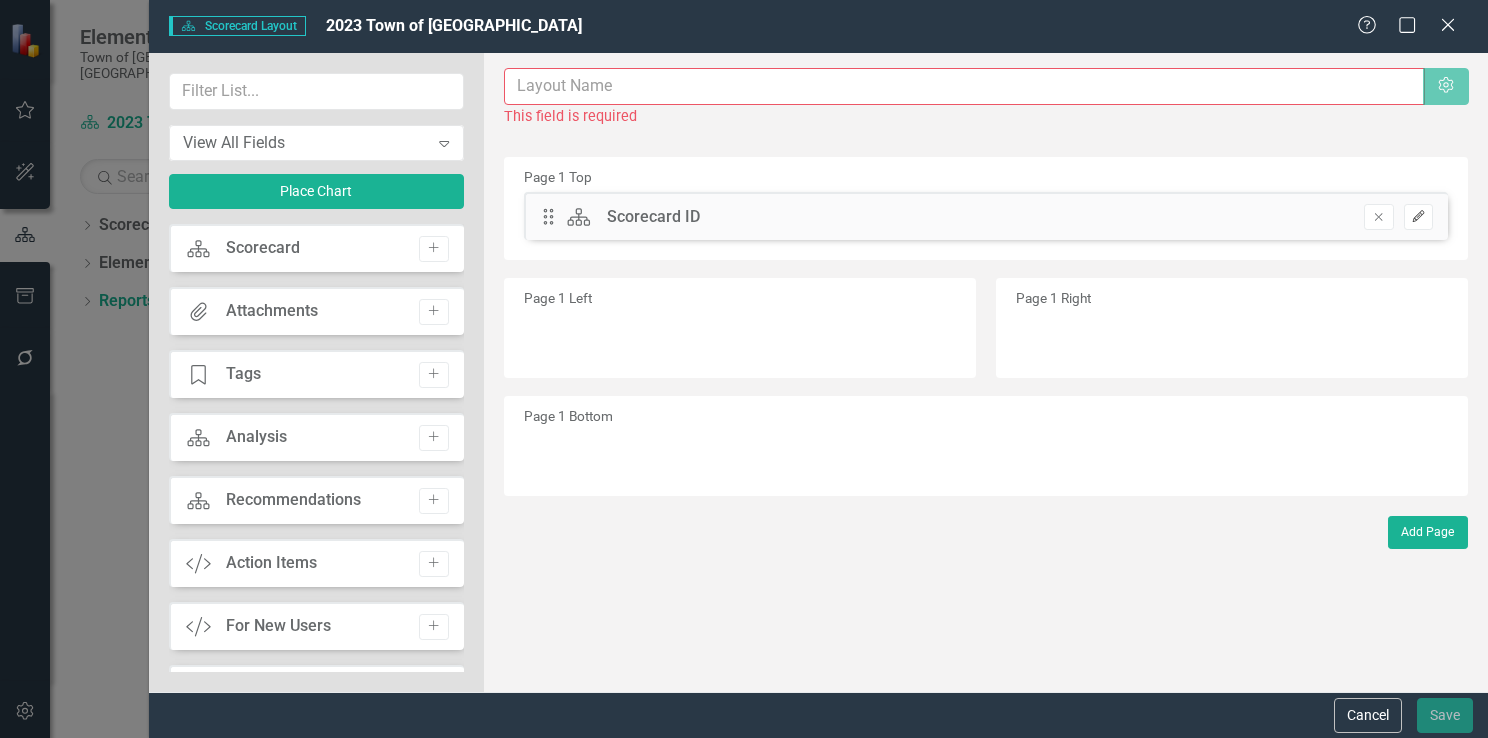 click on "Edit" 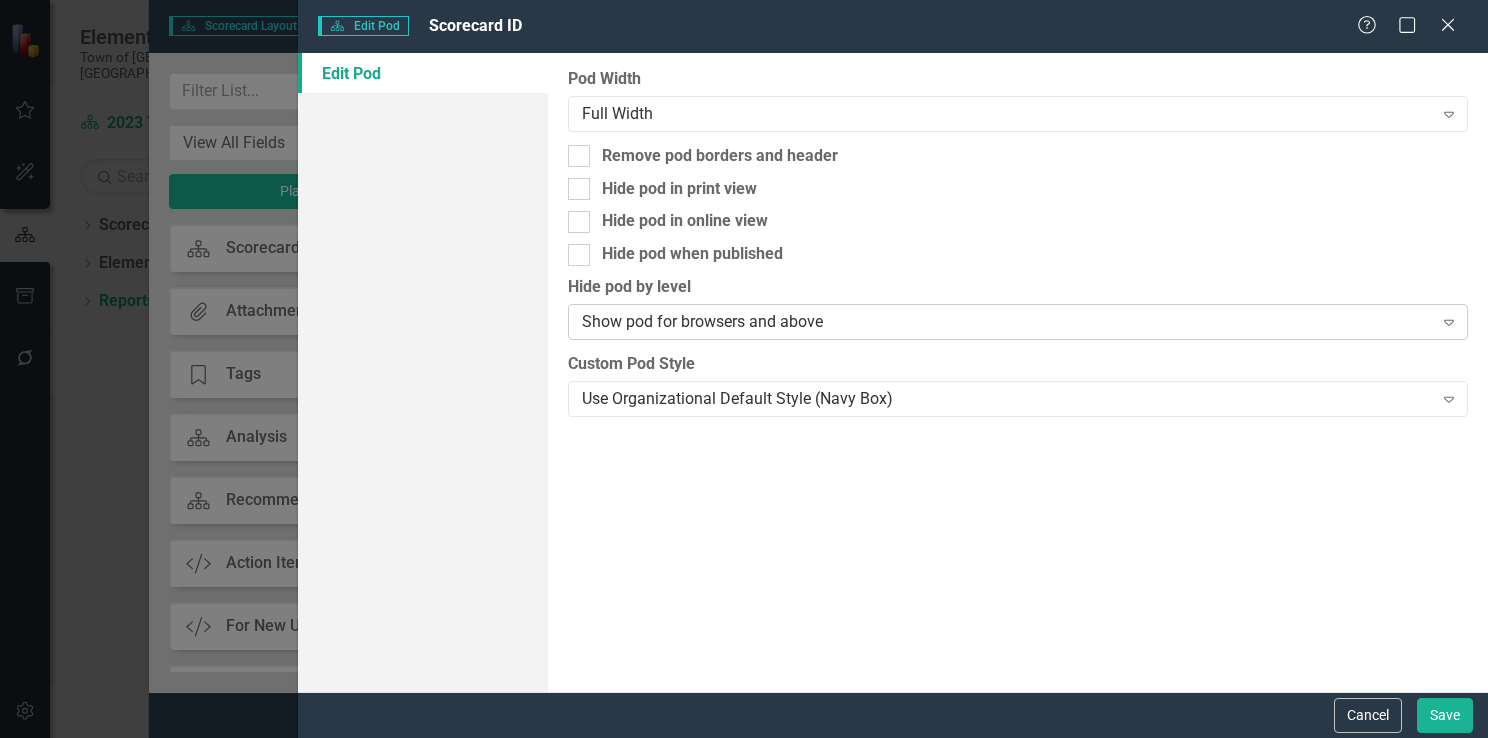 click on "Show pod for browsers and above" at bounding box center [1007, 322] 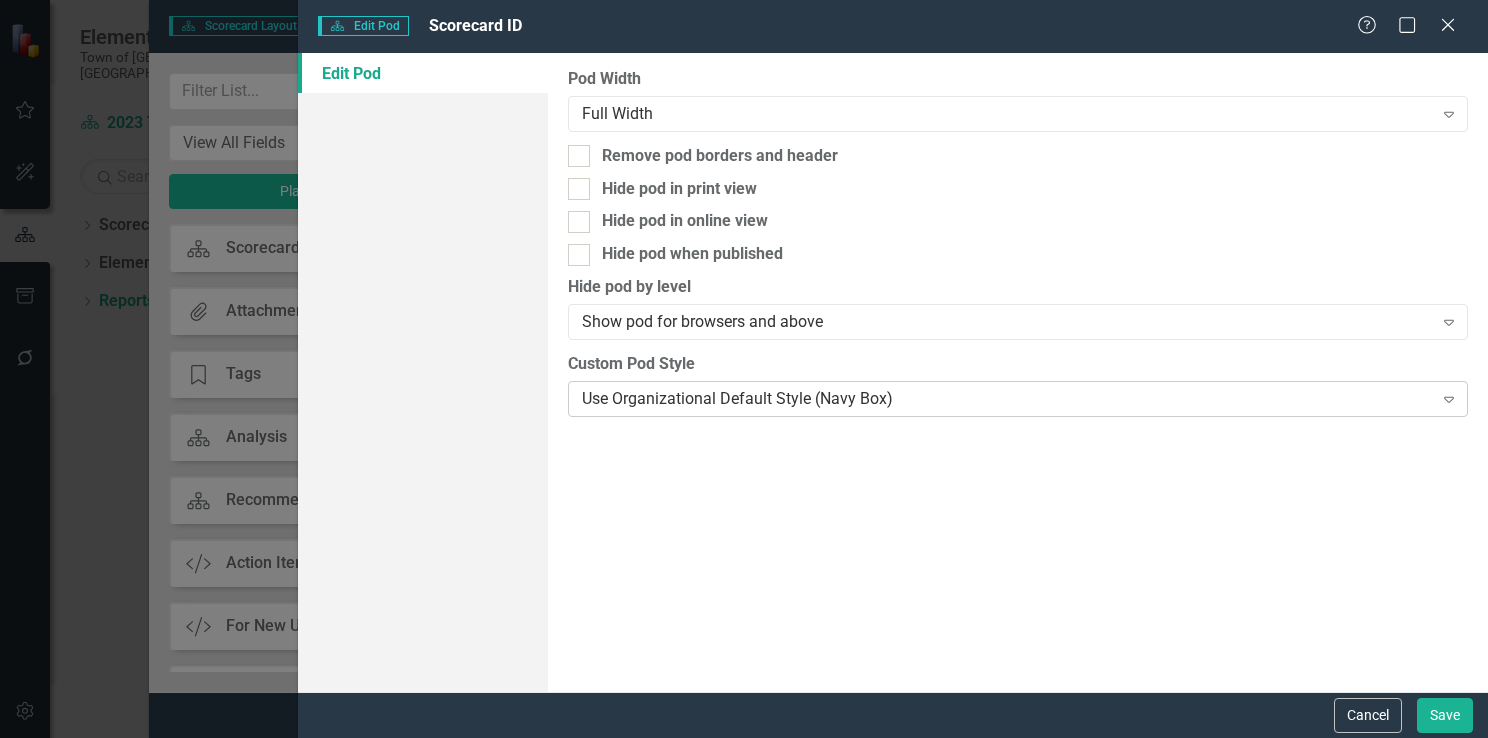click on "Use Organizational Default Style (Navy Box)" at bounding box center [1007, 398] 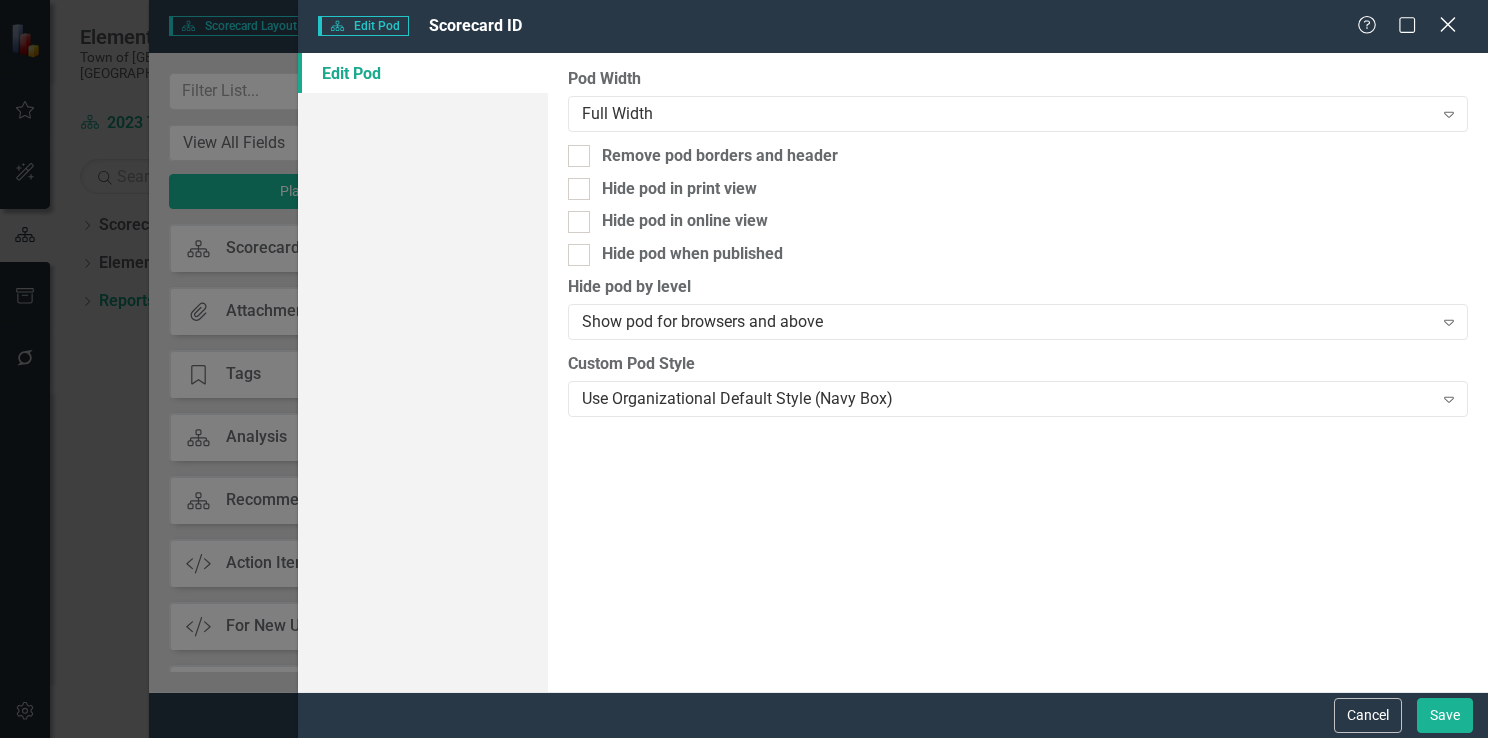 click on "Close" 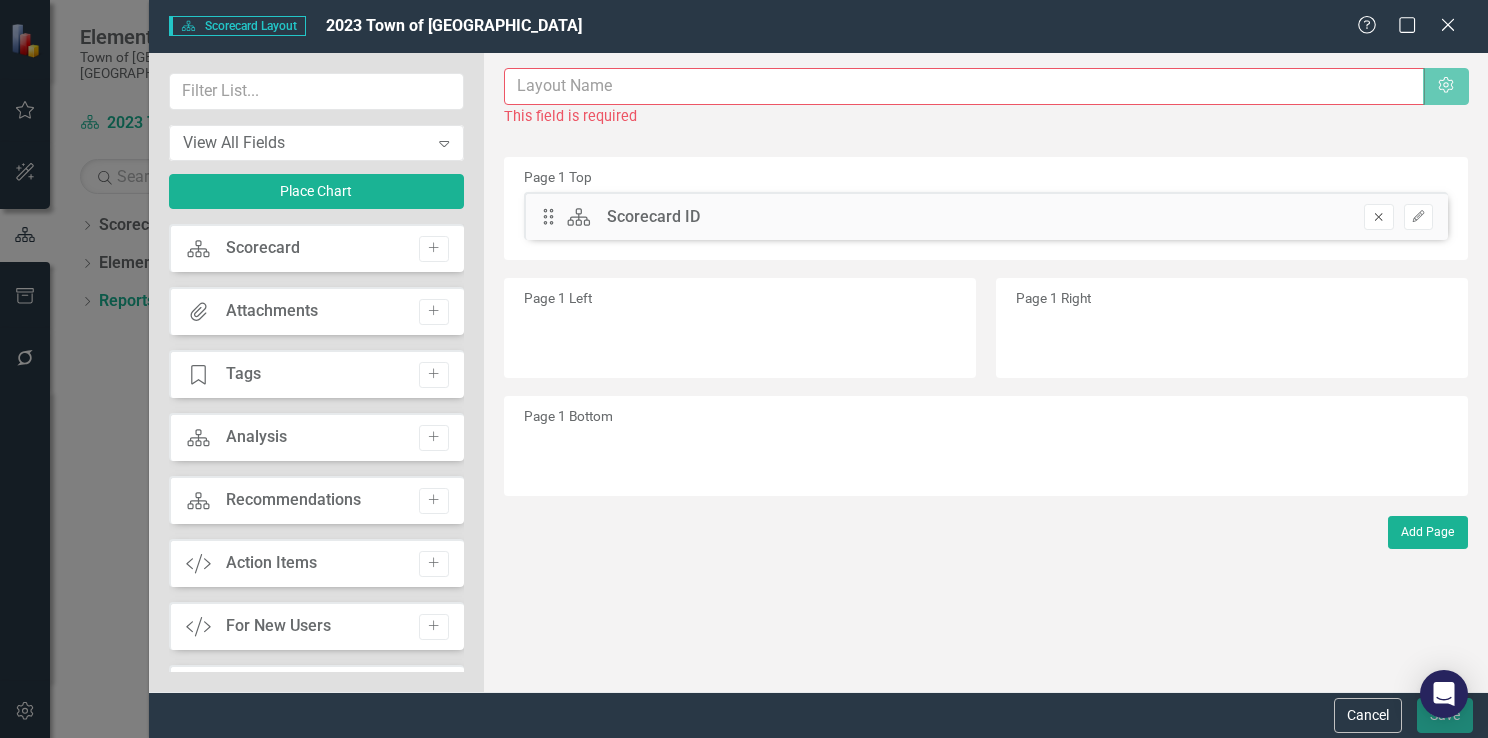 click on "Remove" at bounding box center [1378, 217] 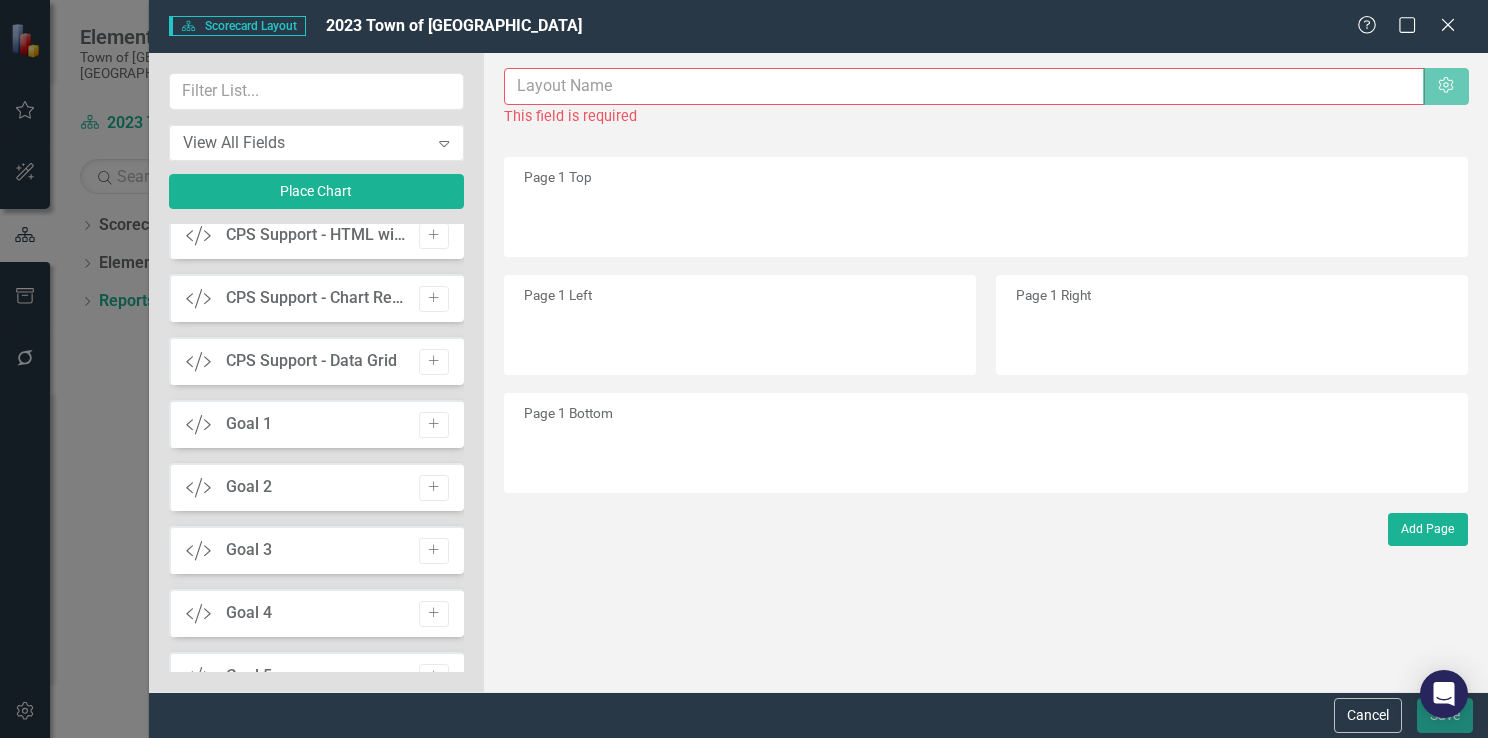 scroll, scrollTop: 584, scrollLeft: 0, axis: vertical 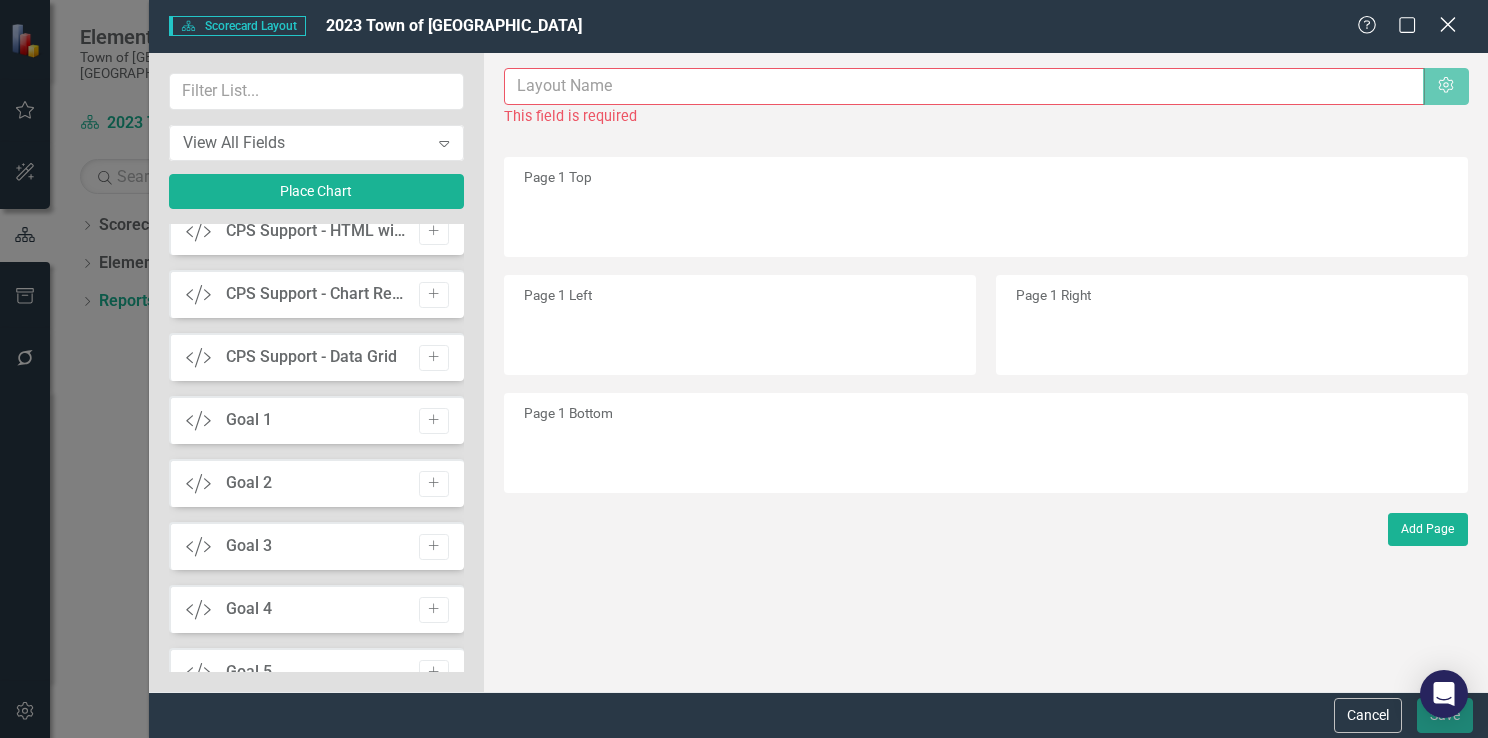 click on "Close" 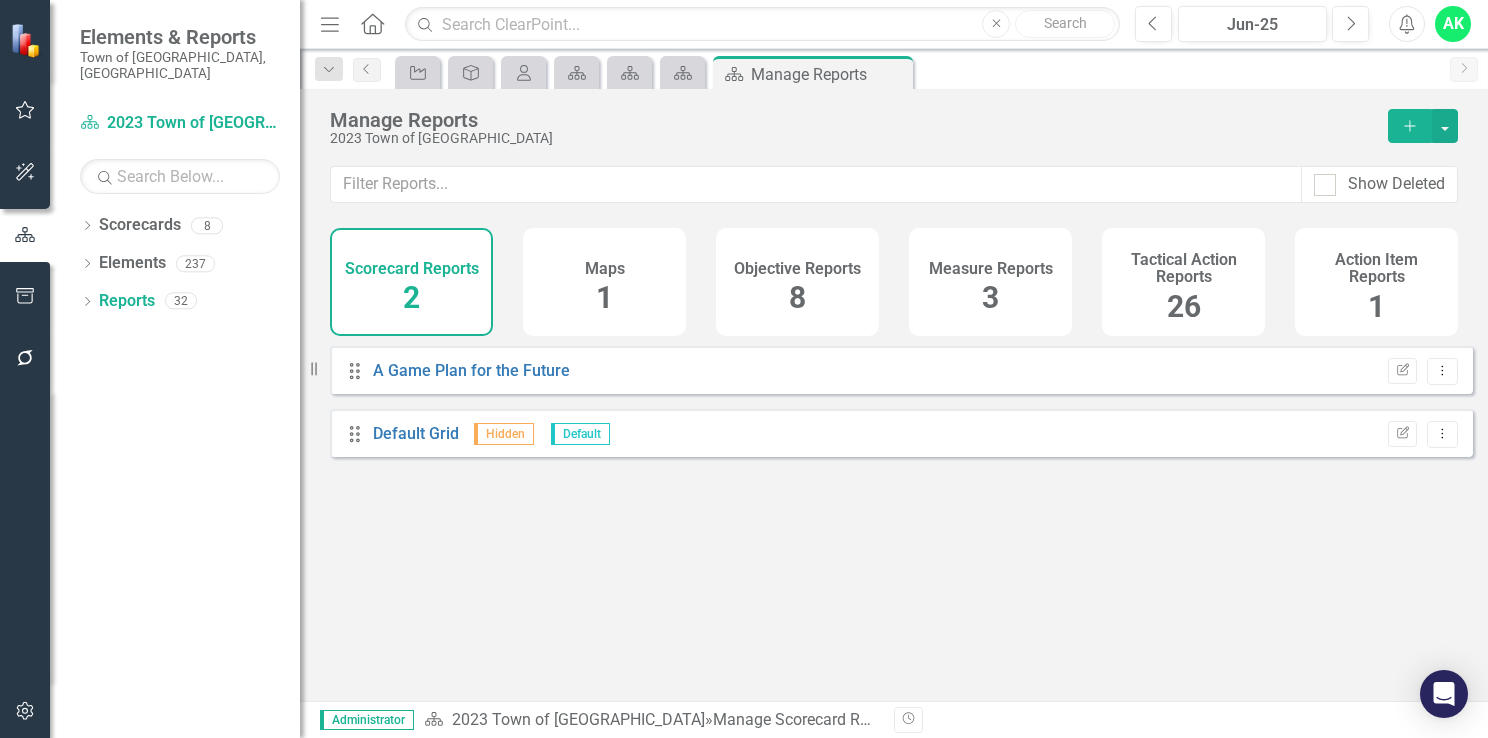 click on "Scorecard Reports 2" at bounding box center [411, 282] 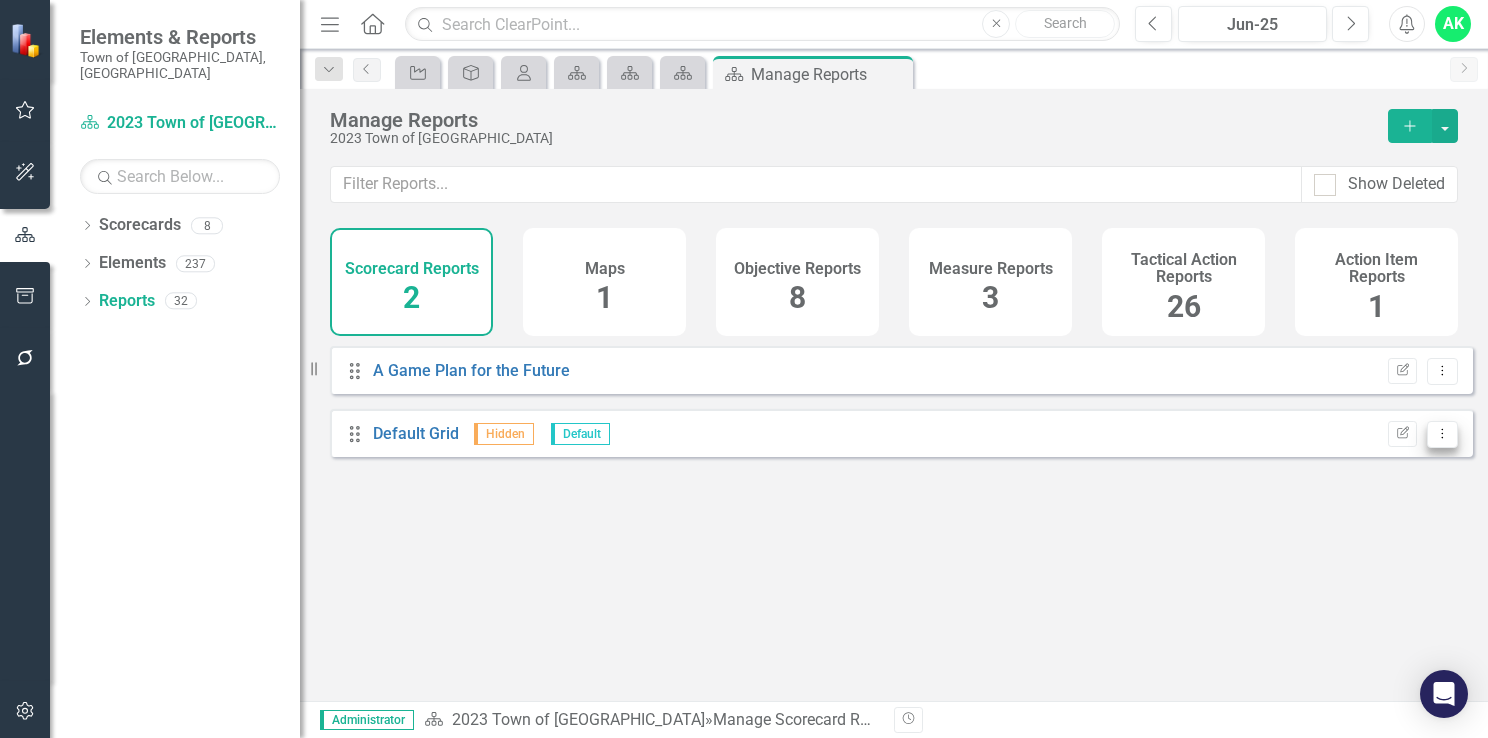 click on "Dropdown Menu" at bounding box center (1442, 434) 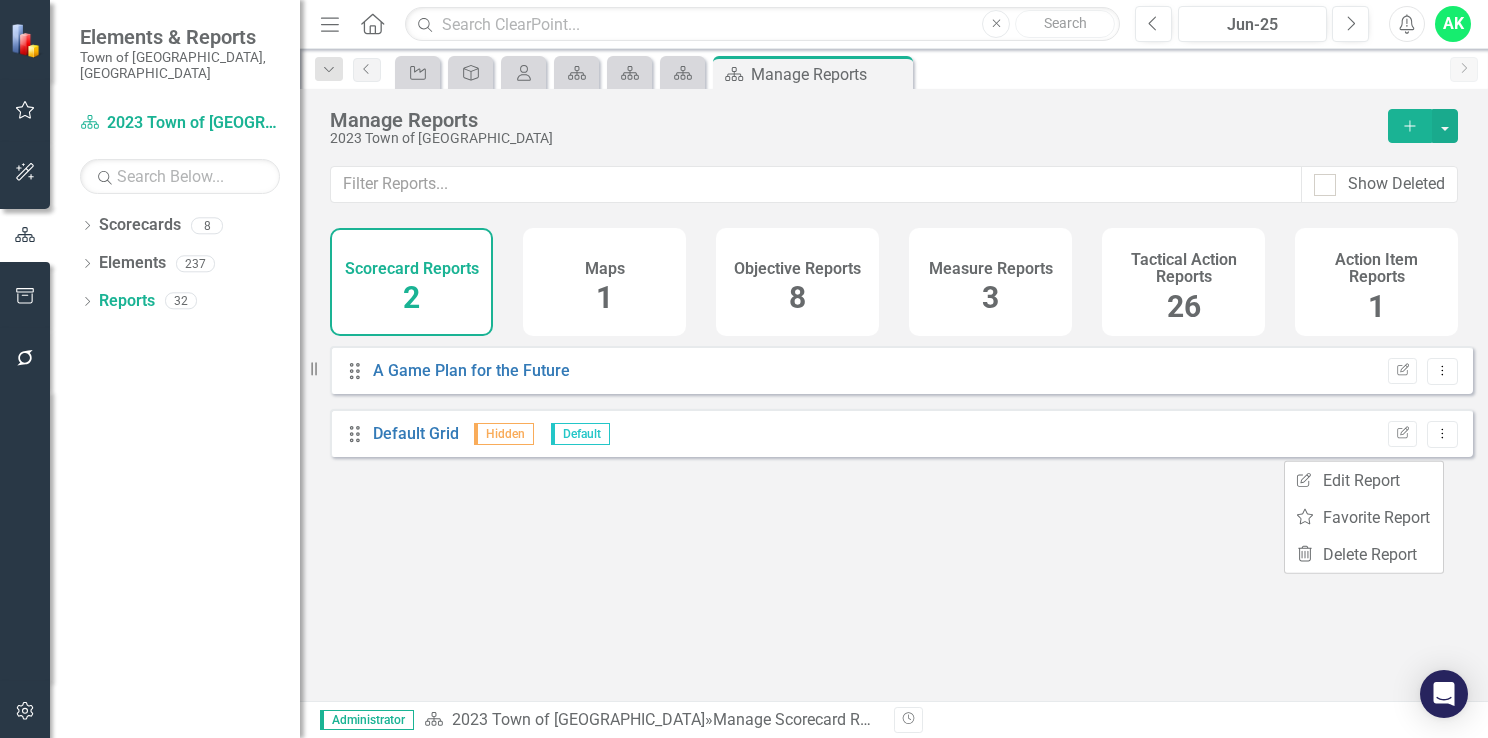 click on "Drag Default Grid Hidden Default Edit Report Dropdown Menu" at bounding box center [901, 433] 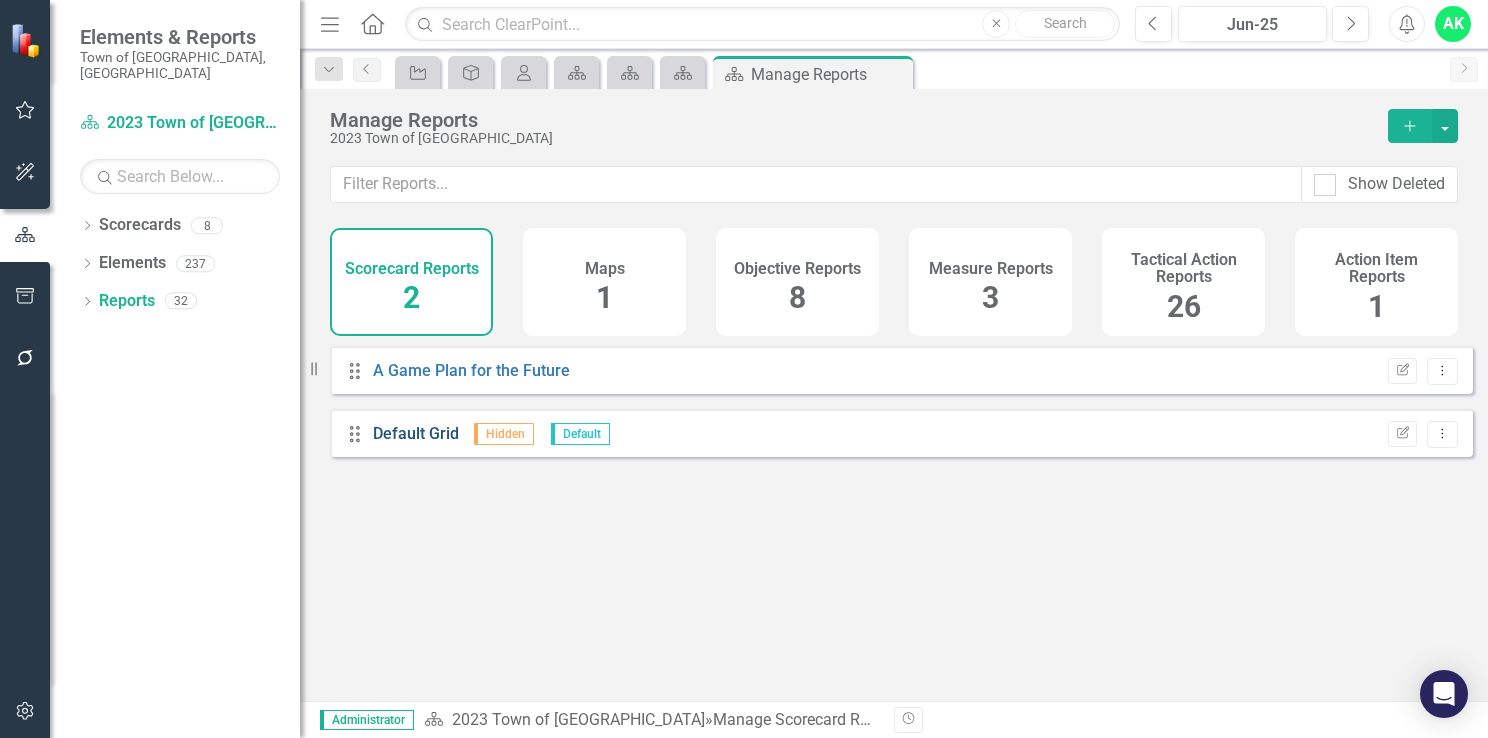 click on "Default Grid" at bounding box center (416, 433) 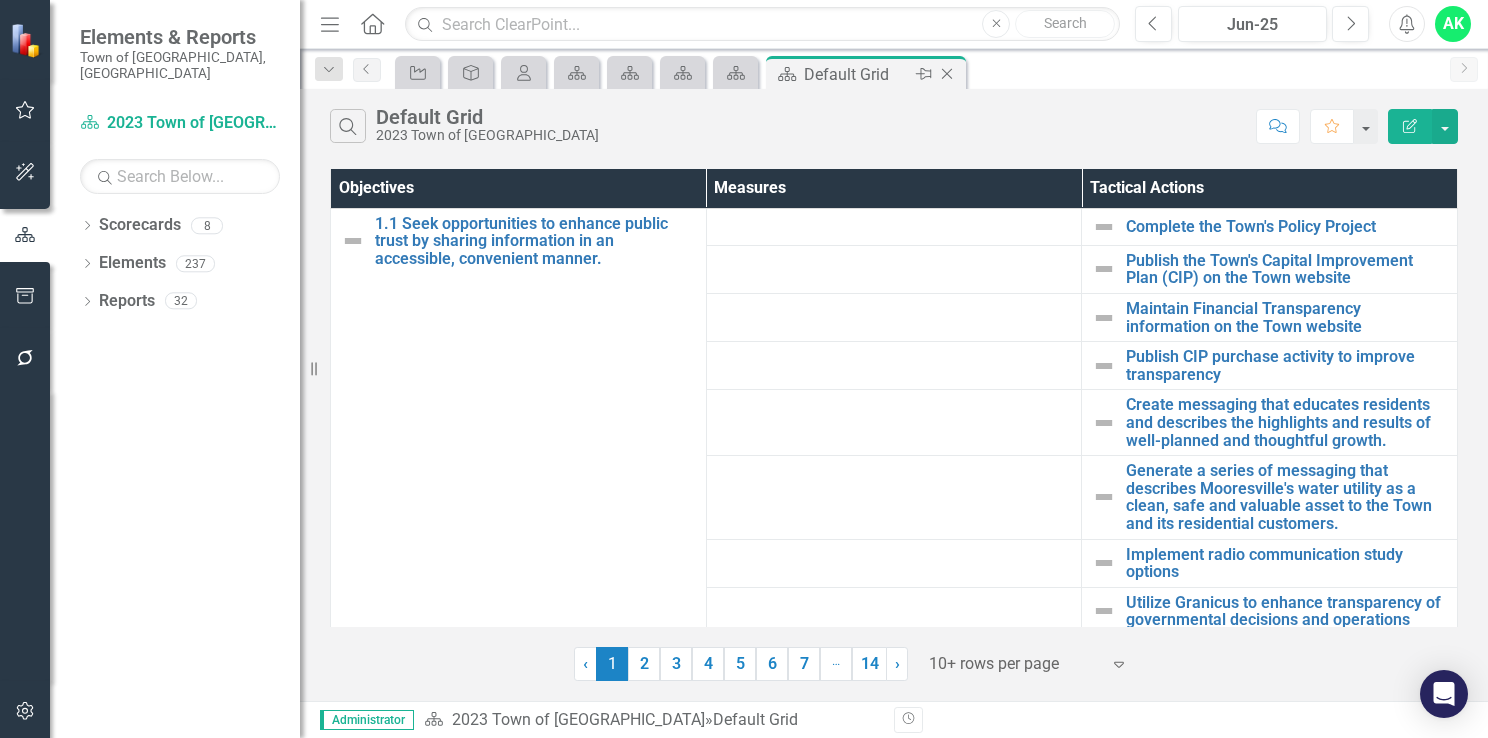 click on "Close" 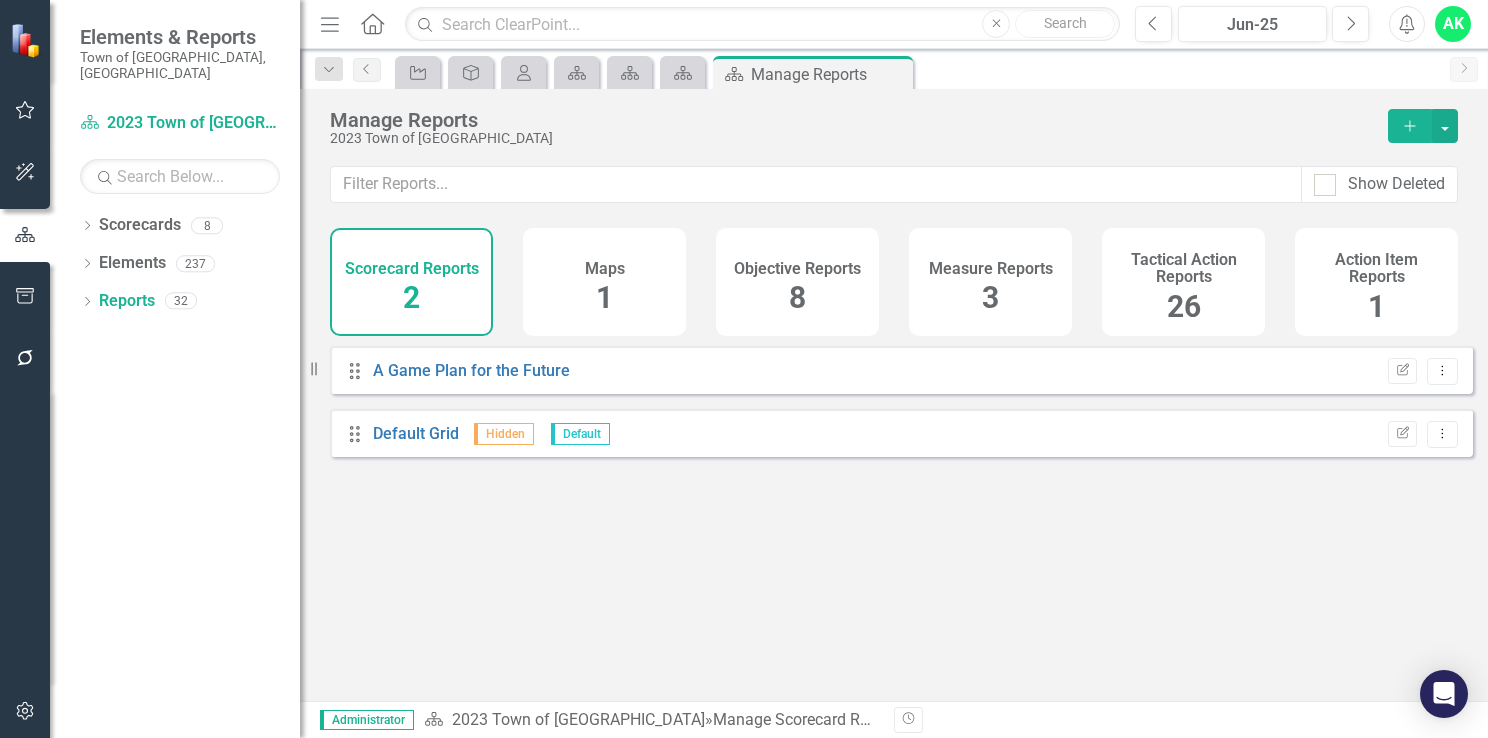 click on "Add" 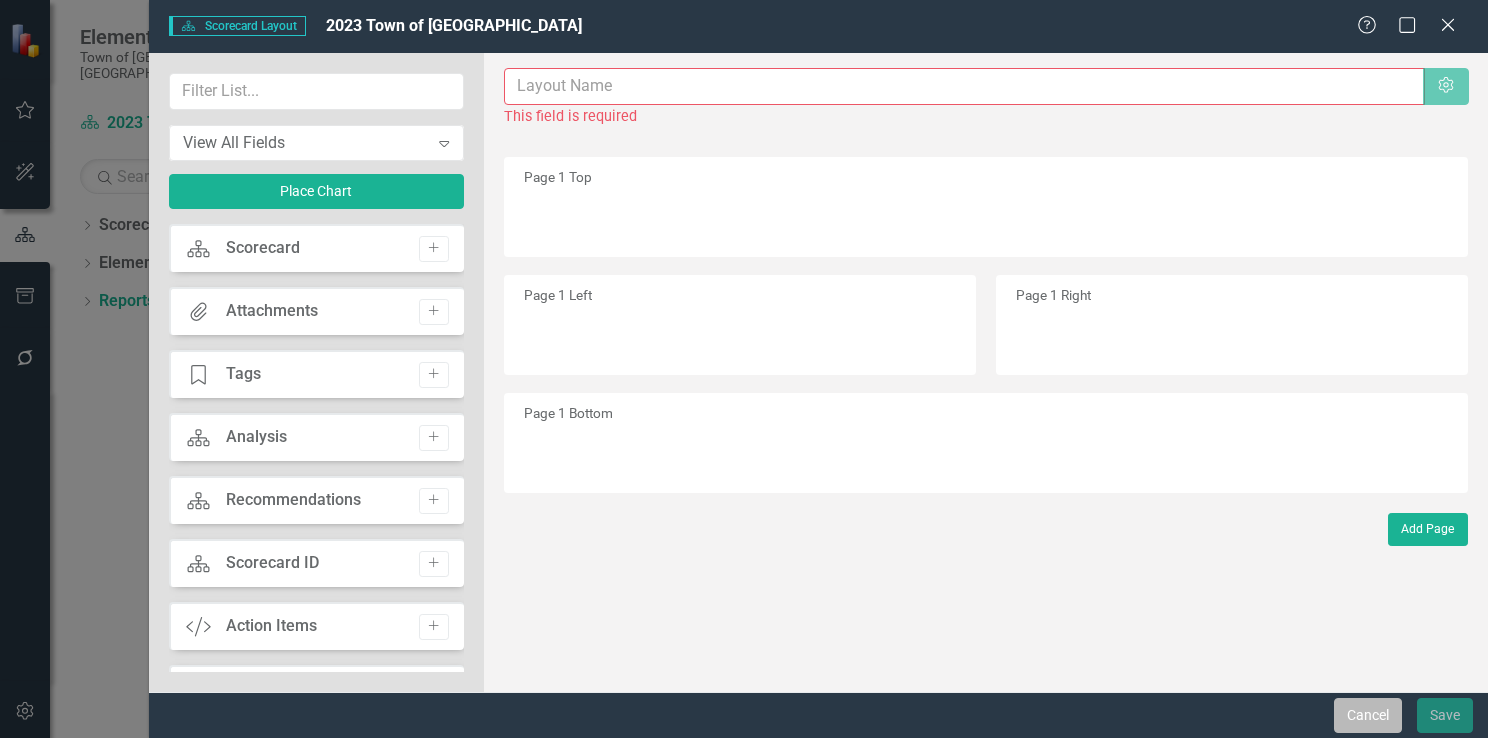 click on "Cancel" at bounding box center [1368, 715] 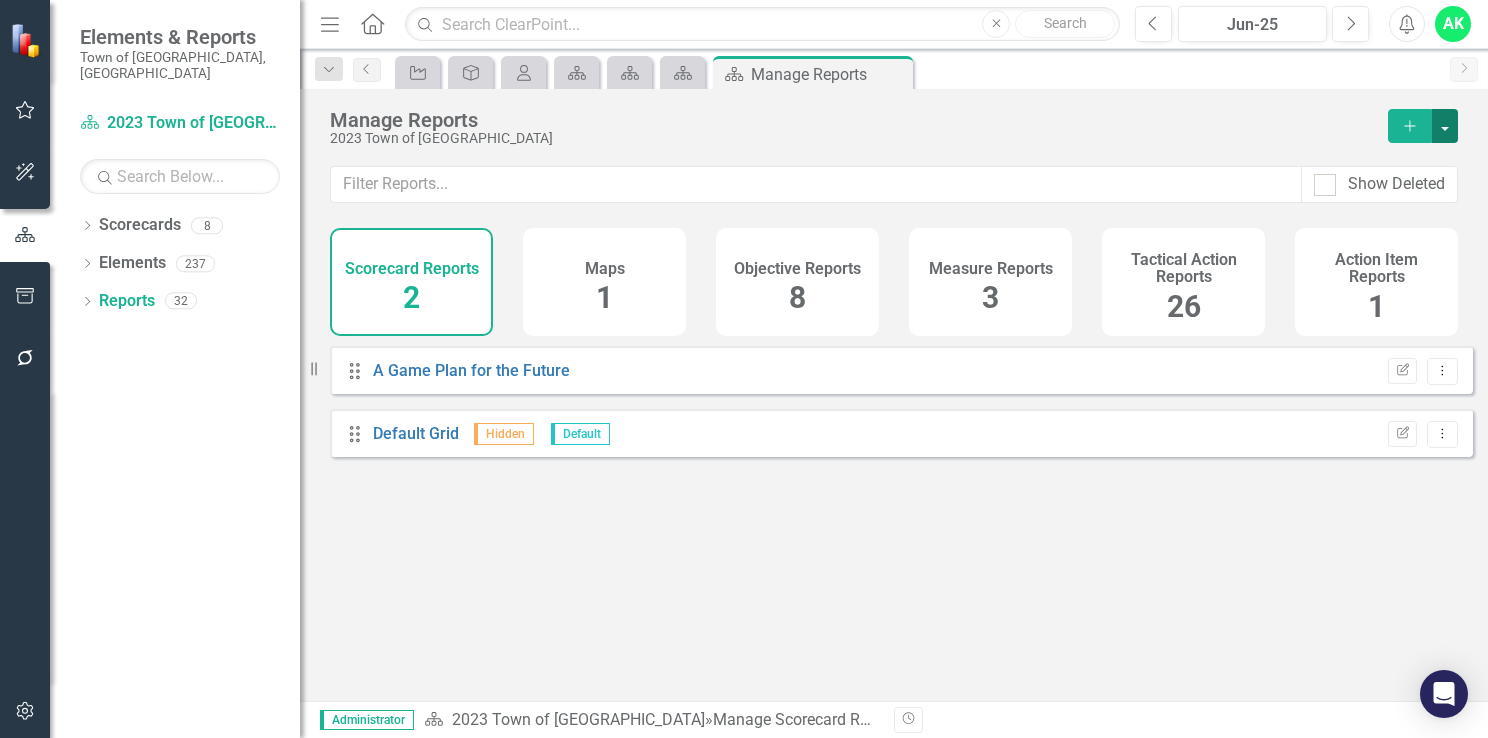 click at bounding box center [1445, 126] 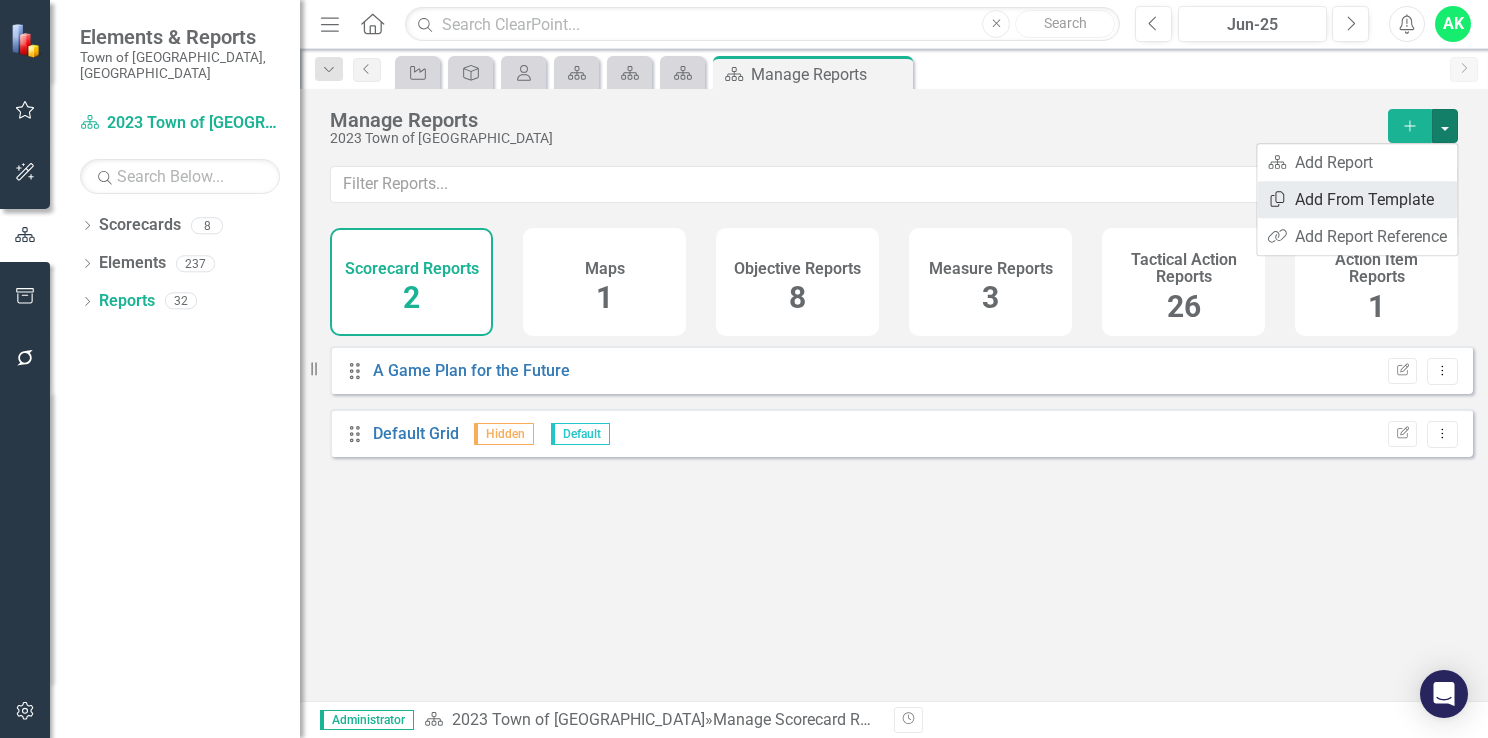 click on "Copy Add From Template" at bounding box center (1357, 199) 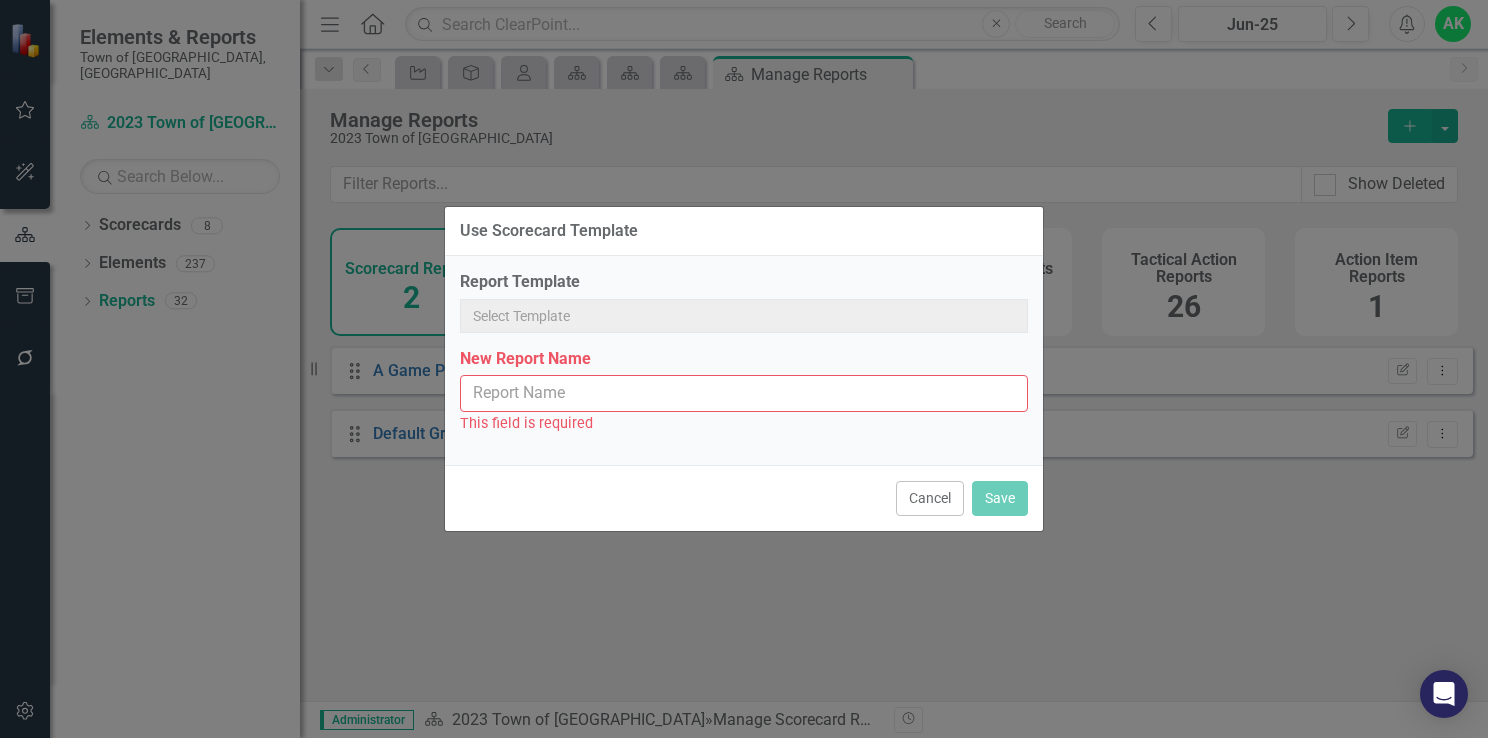 click on "New Report Name" at bounding box center (744, 393) 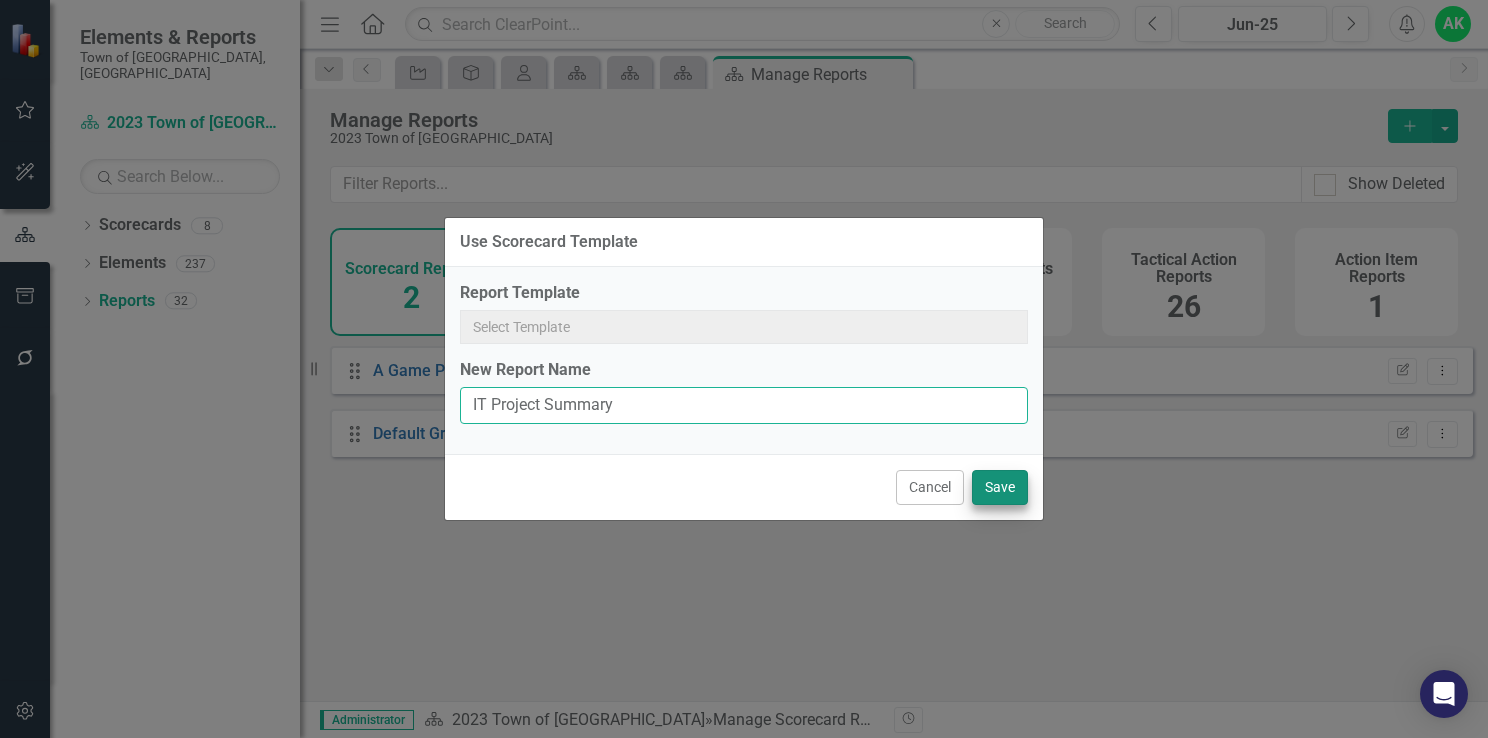 type on "IT Project Summary" 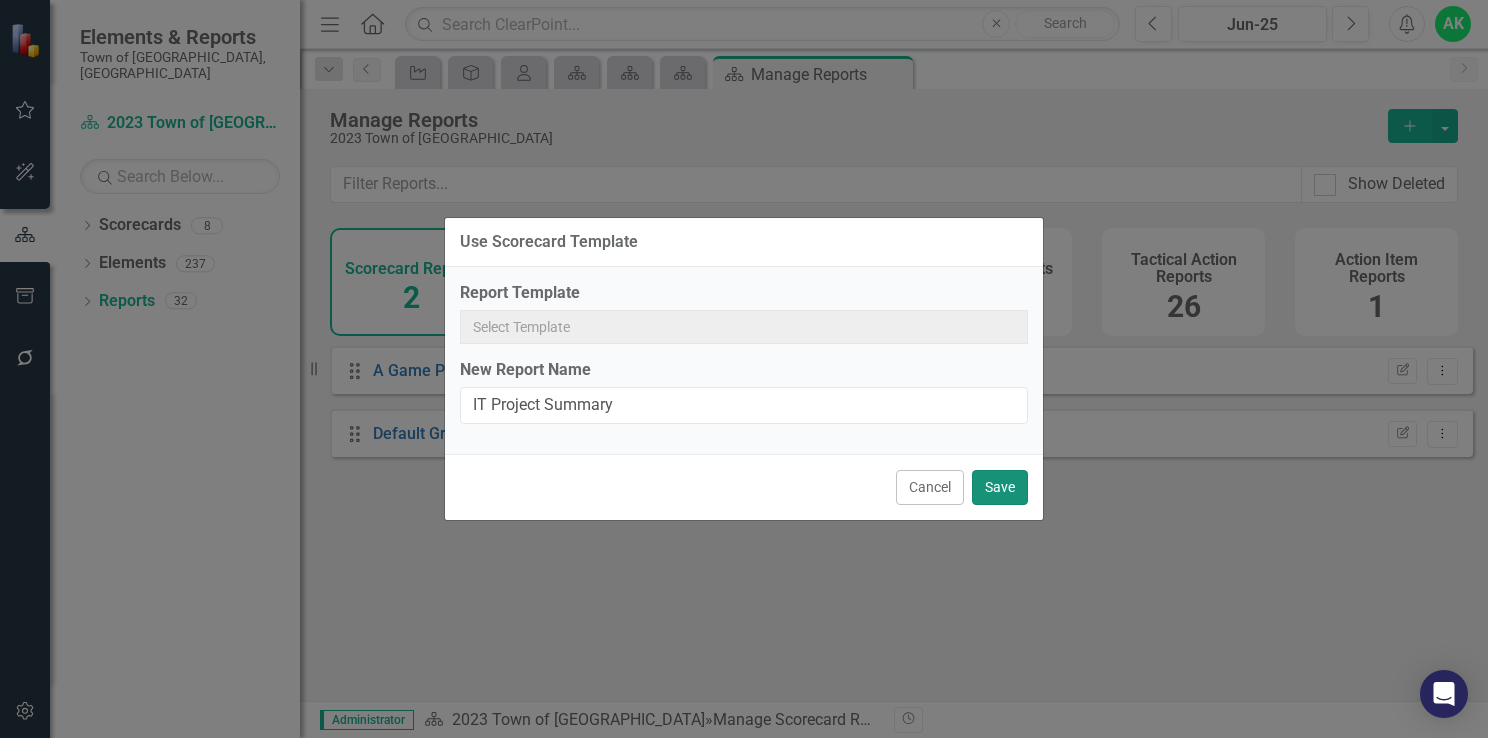 click on "Save" at bounding box center [1000, 487] 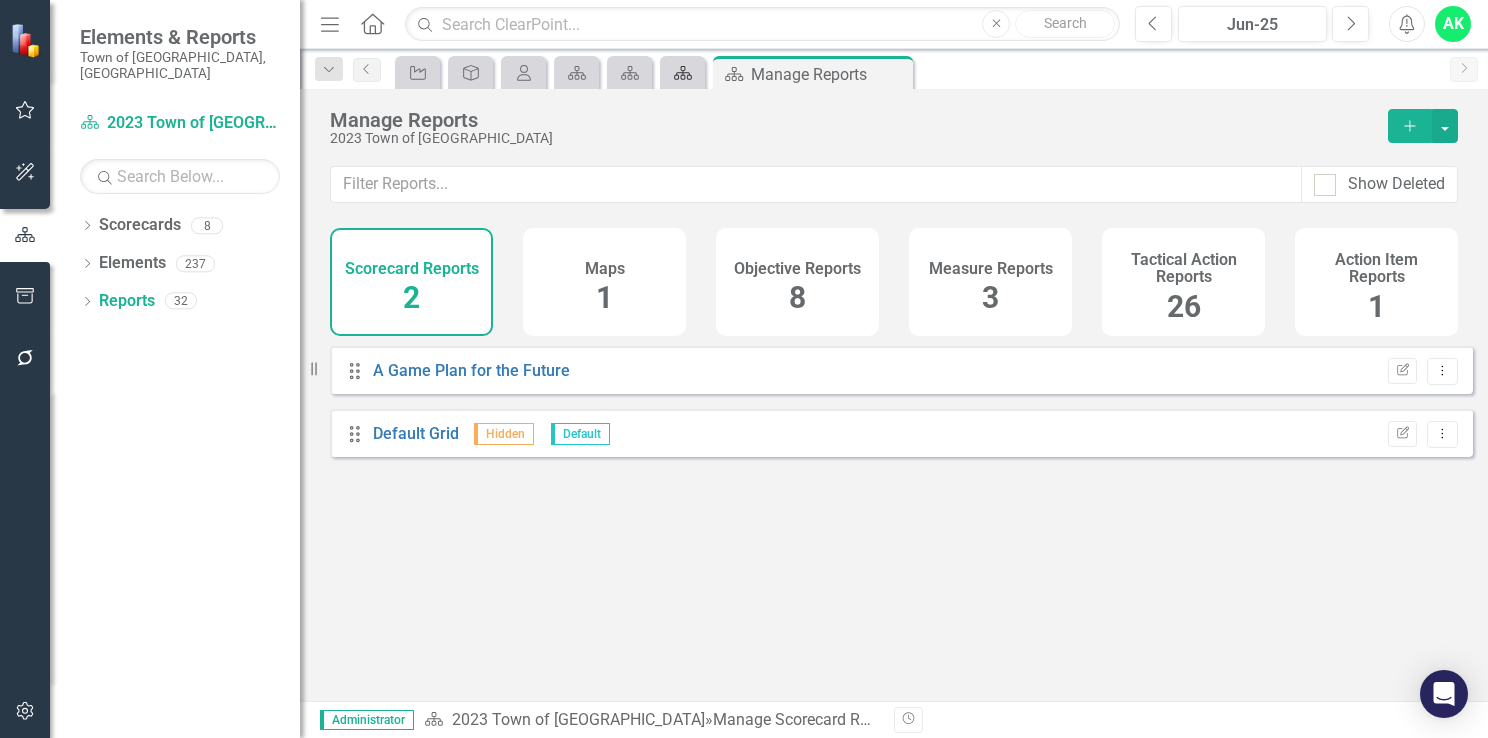 click 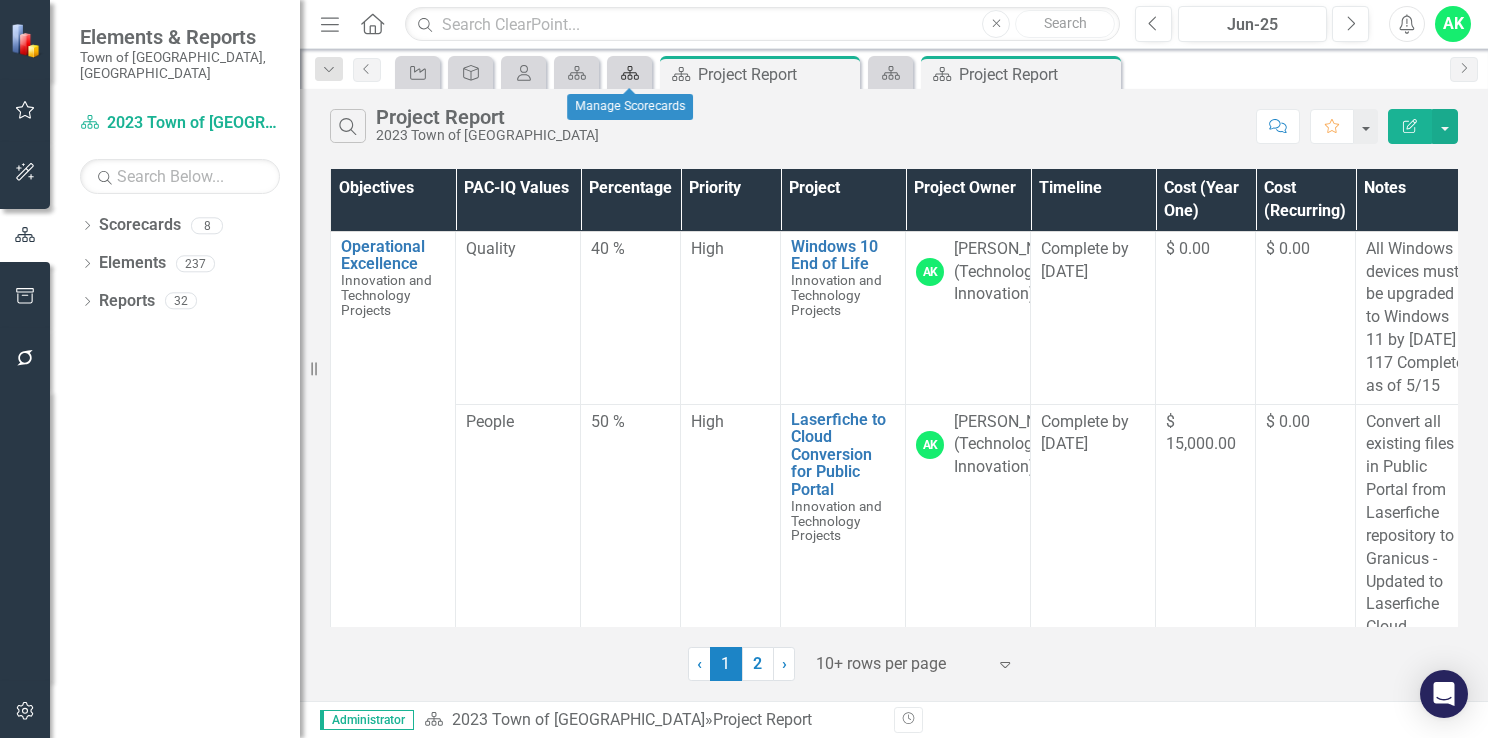 click on "Scorecard" at bounding box center (626, 72) 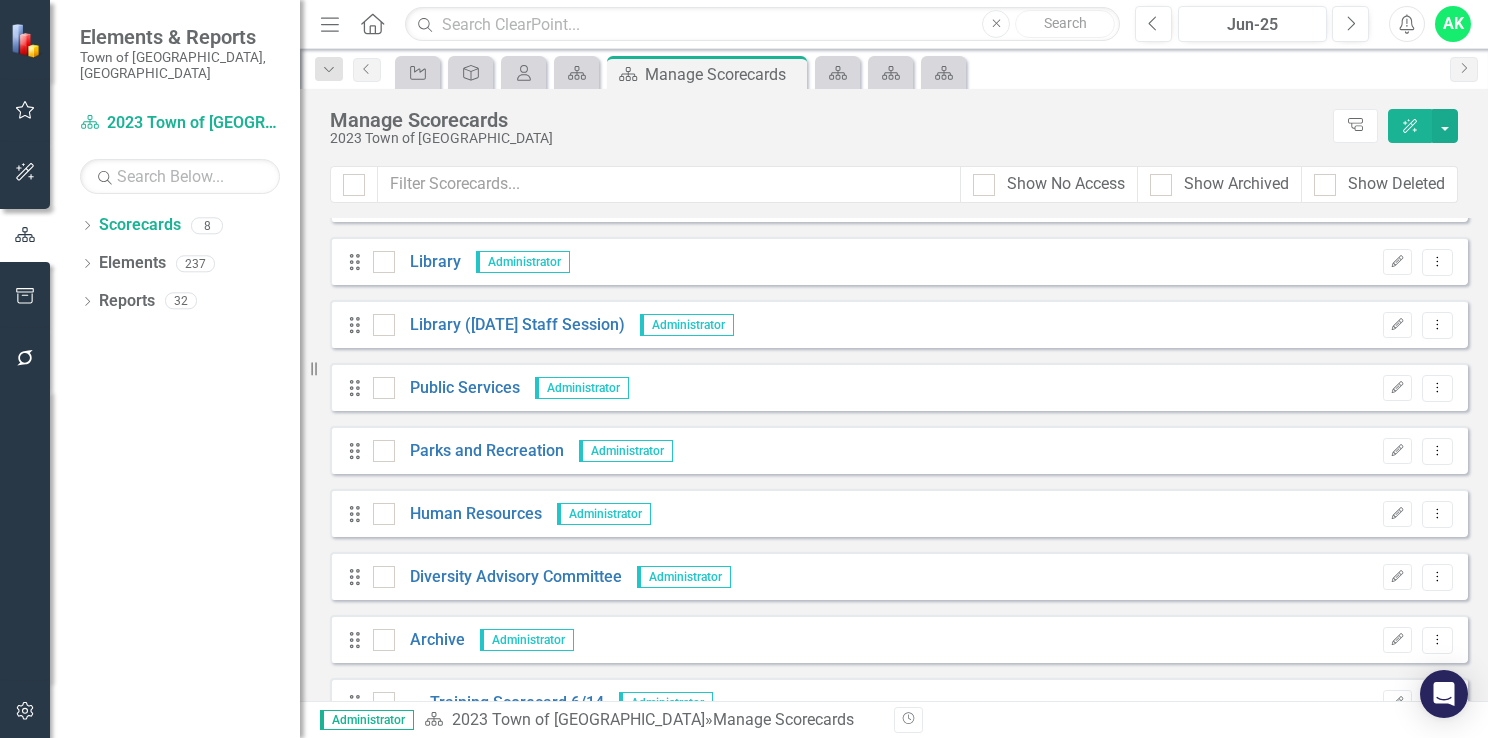 scroll, scrollTop: 650, scrollLeft: 0, axis: vertical 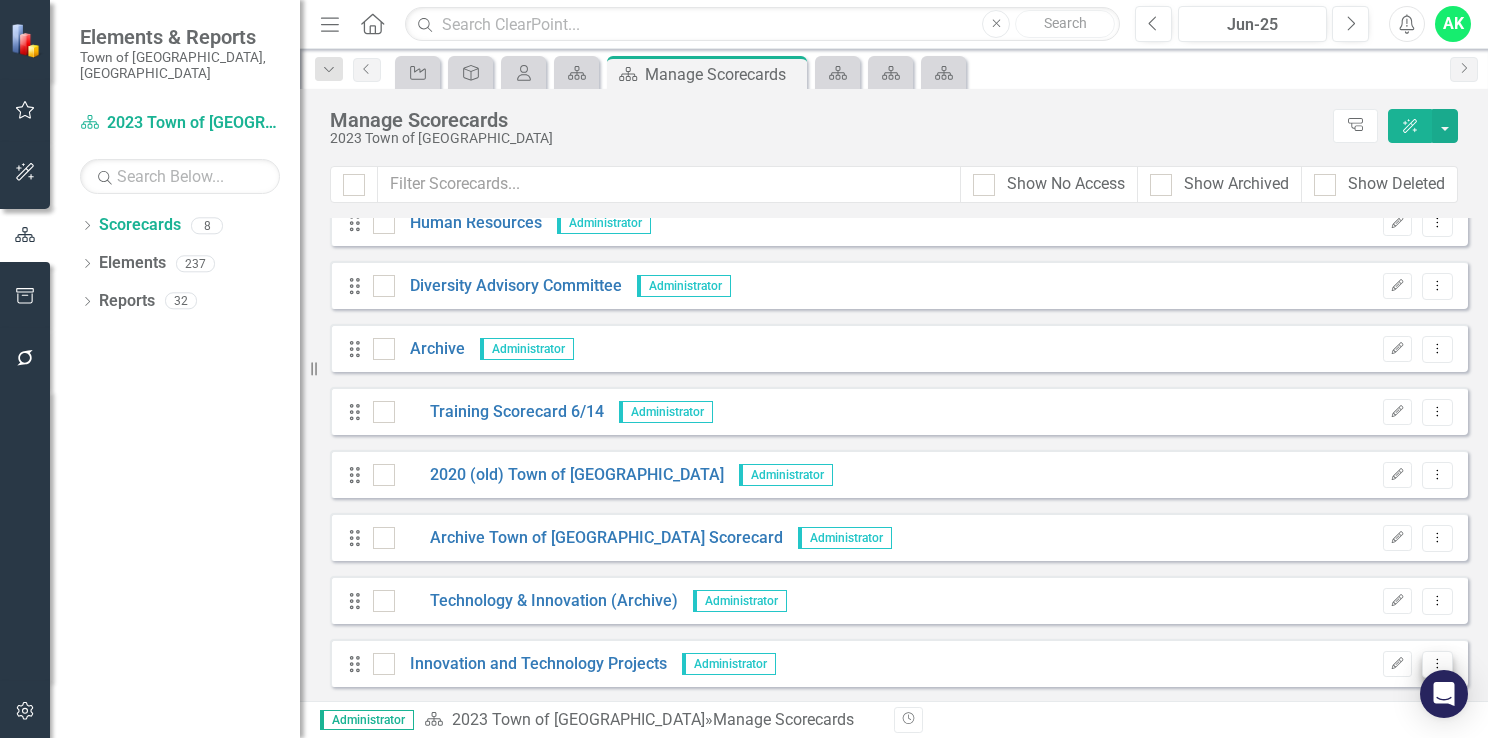 click on "Dropdown Menu" 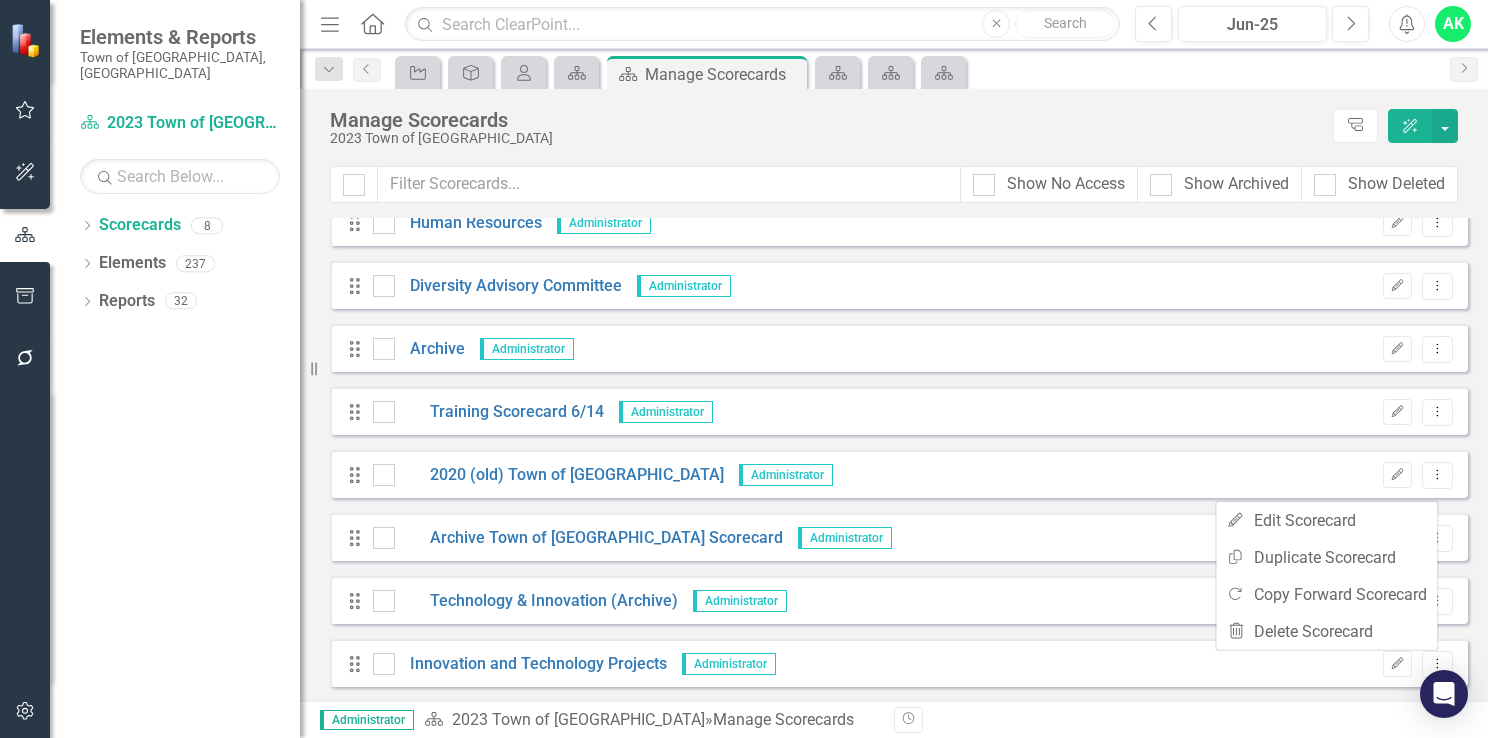 click on "Innovation and Technology Projects" at bounding box center [520, 664] 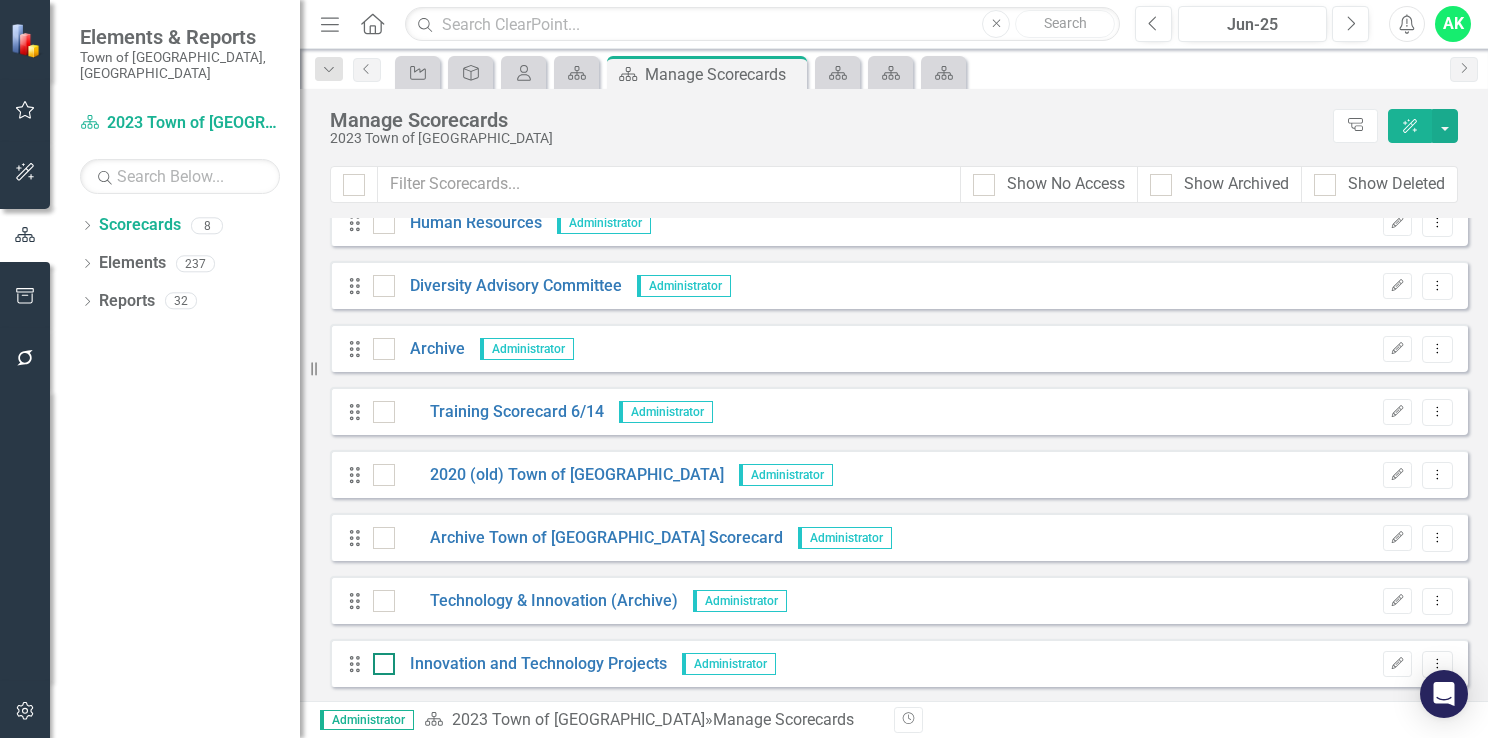click at bounding box center [384, 664] 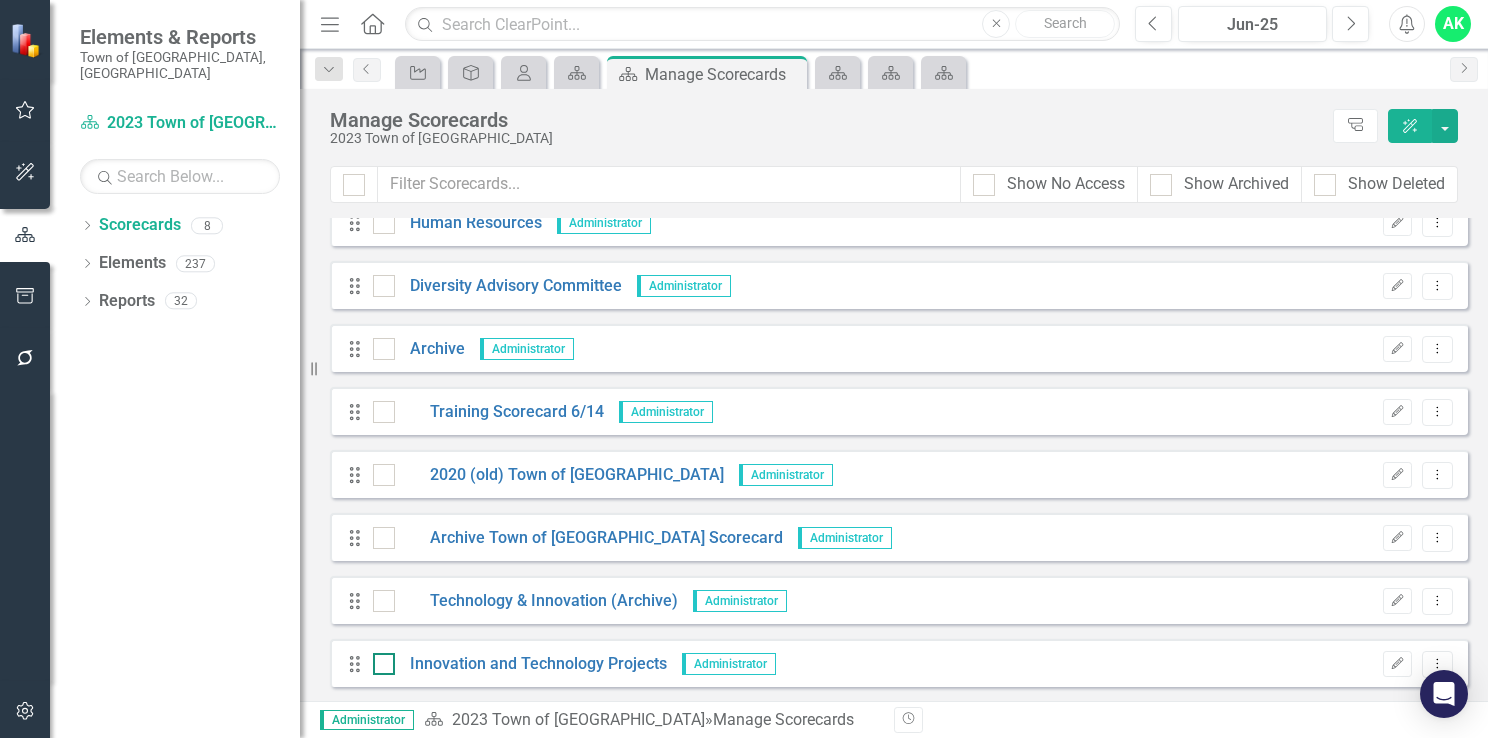 click at bounding box center [379, 659] 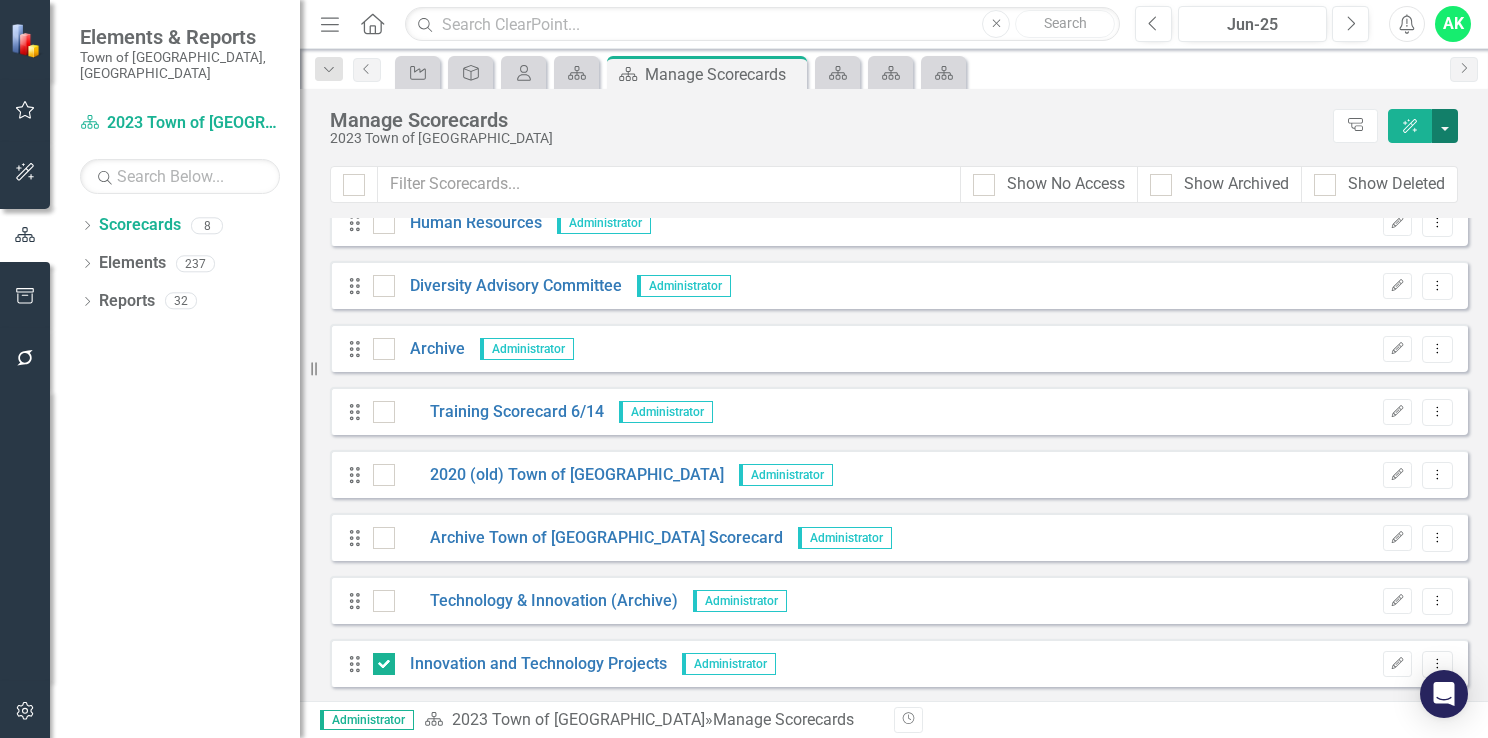 click at bounding box center (1445, 126) 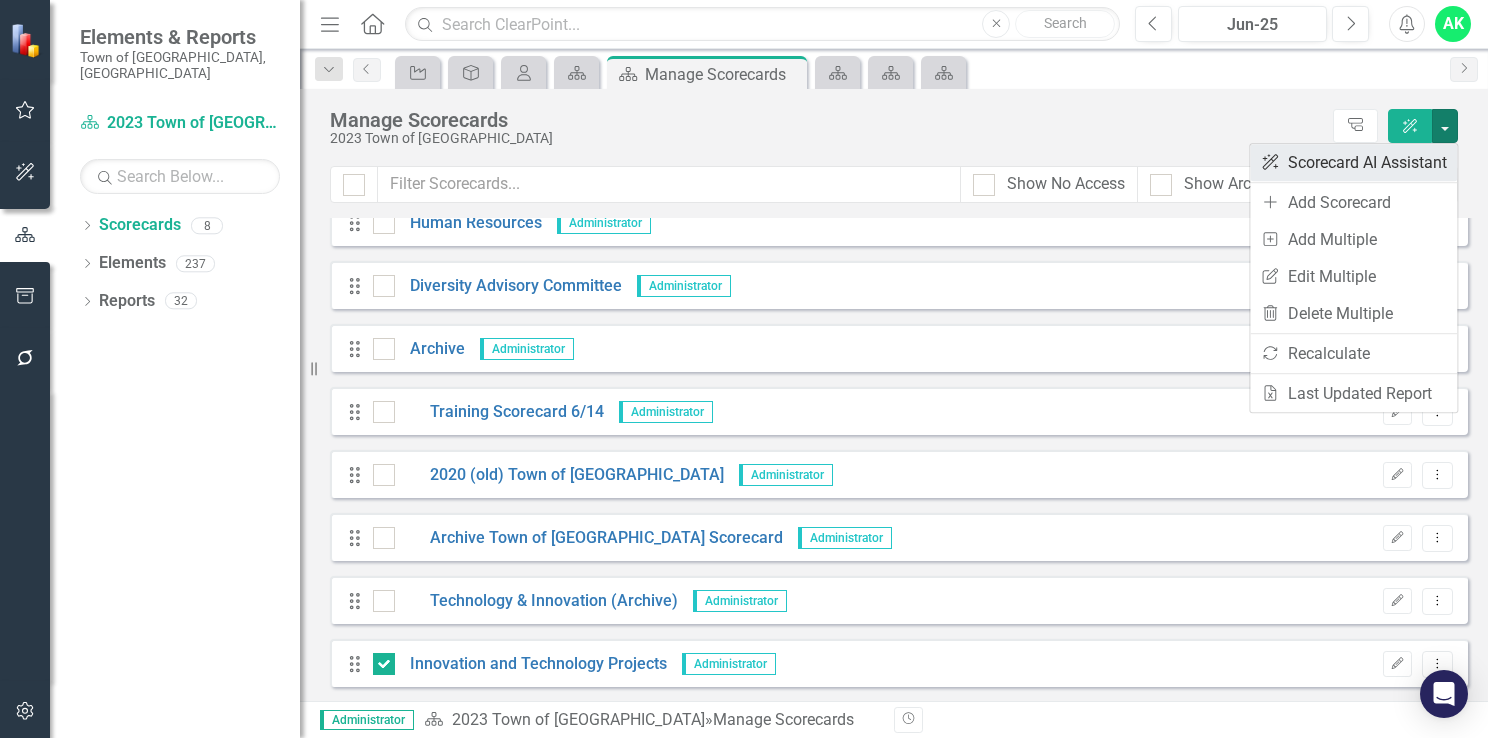 click on "ClearPoint AI Scorecard AI Assistant" at bounding box center (1353, 162) 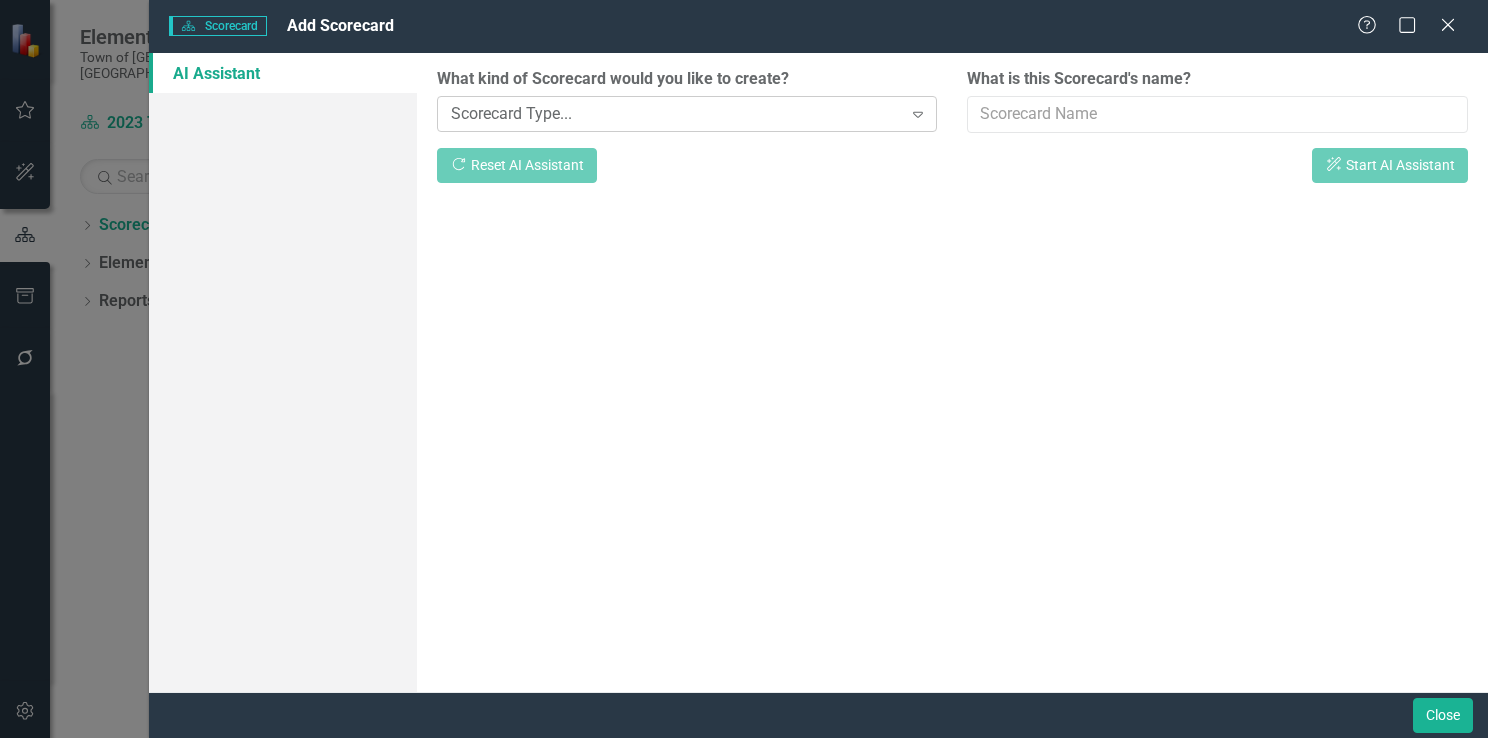 click on "Expand" 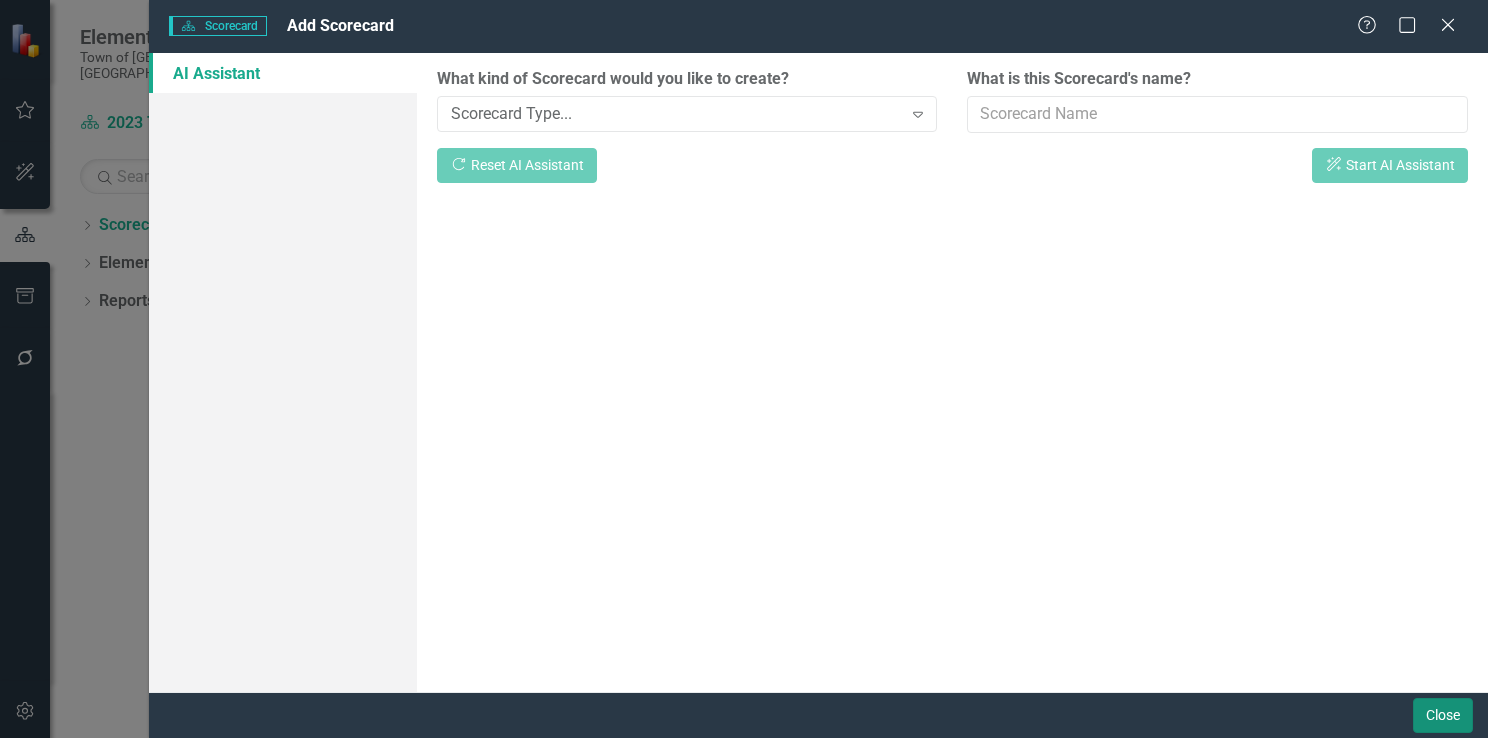 click on "Close" at bounding box center [1443, 715] 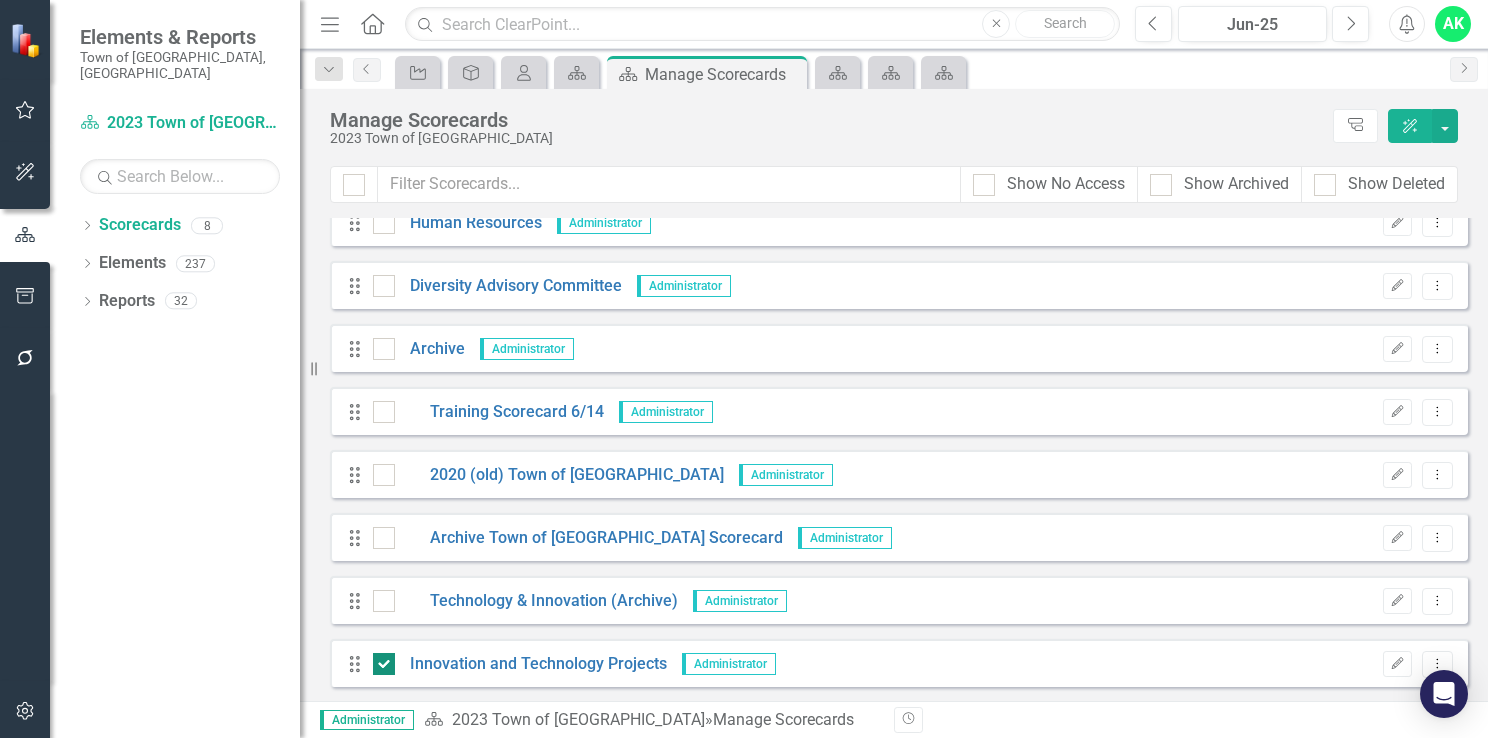 click at bounding box center (379, 659) 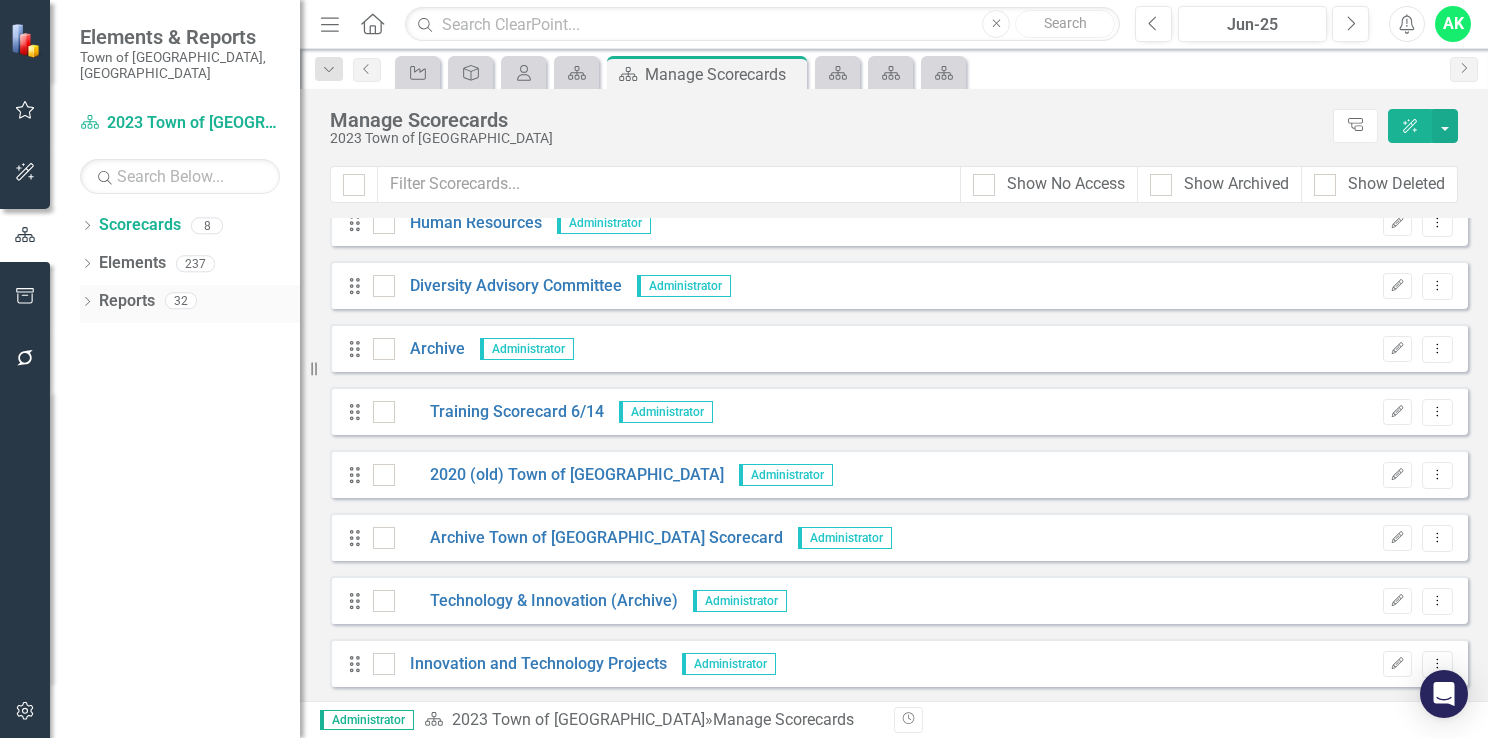 click on "Reports" at bounding box center (127, 301) 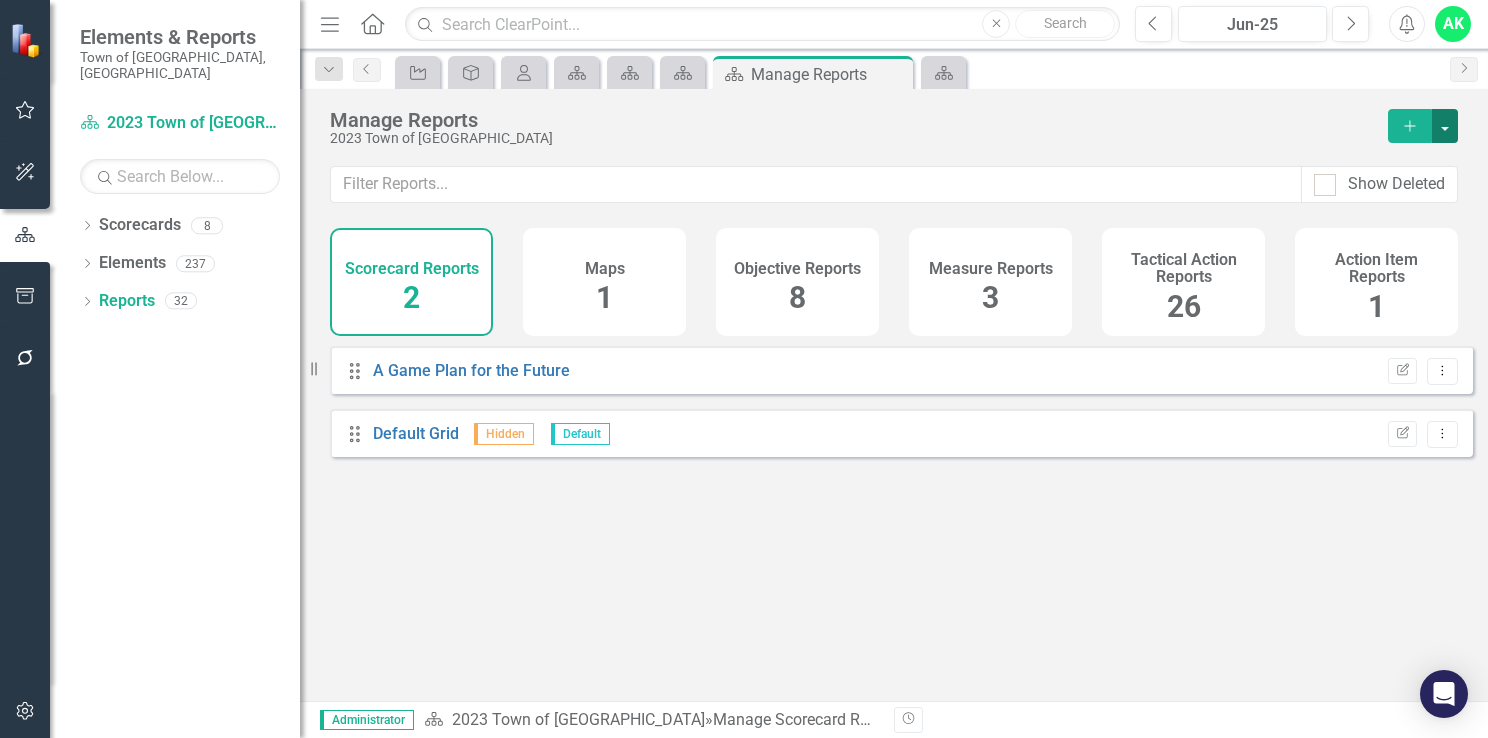 click at bounding box center [1445, 126] 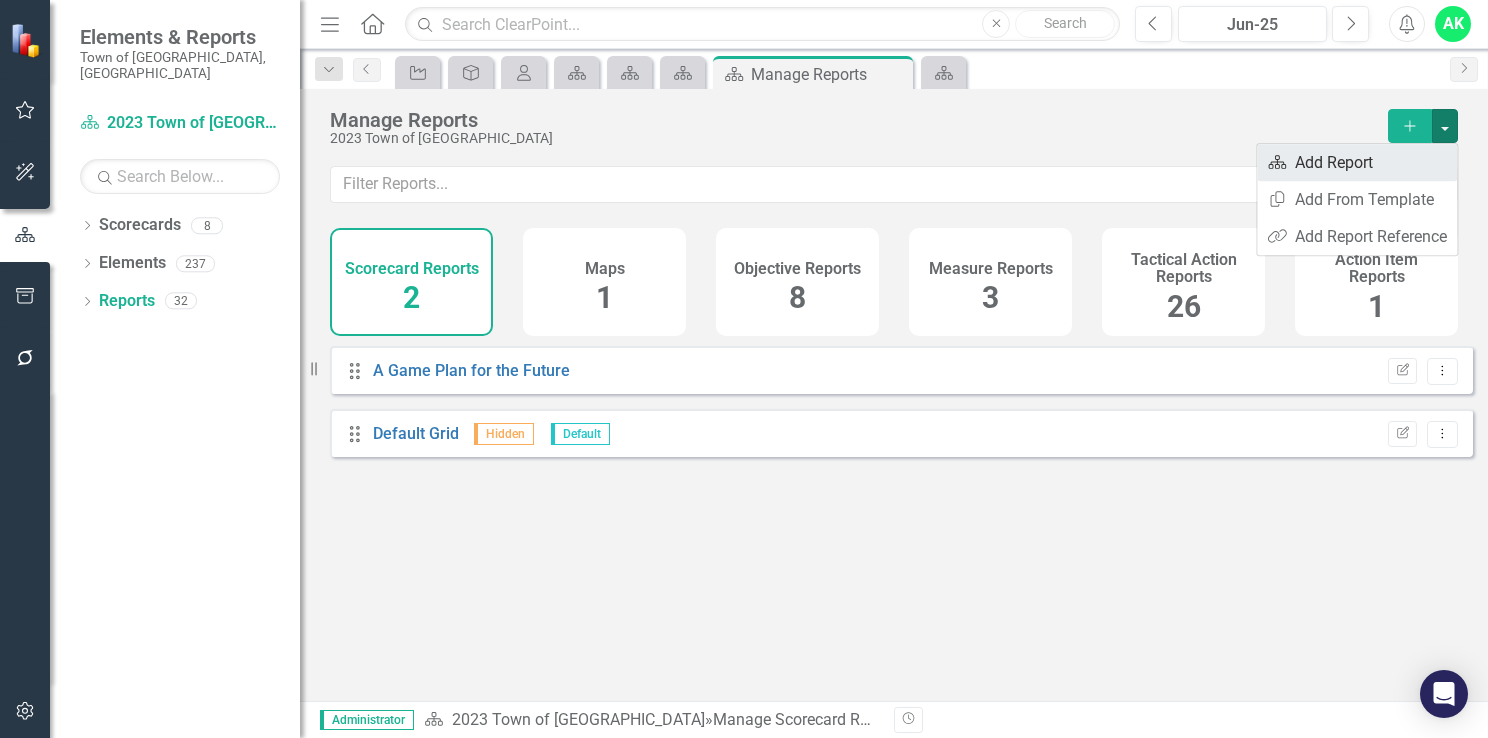click on "Scorecard Add Report" at bounding box center (1357, 162) 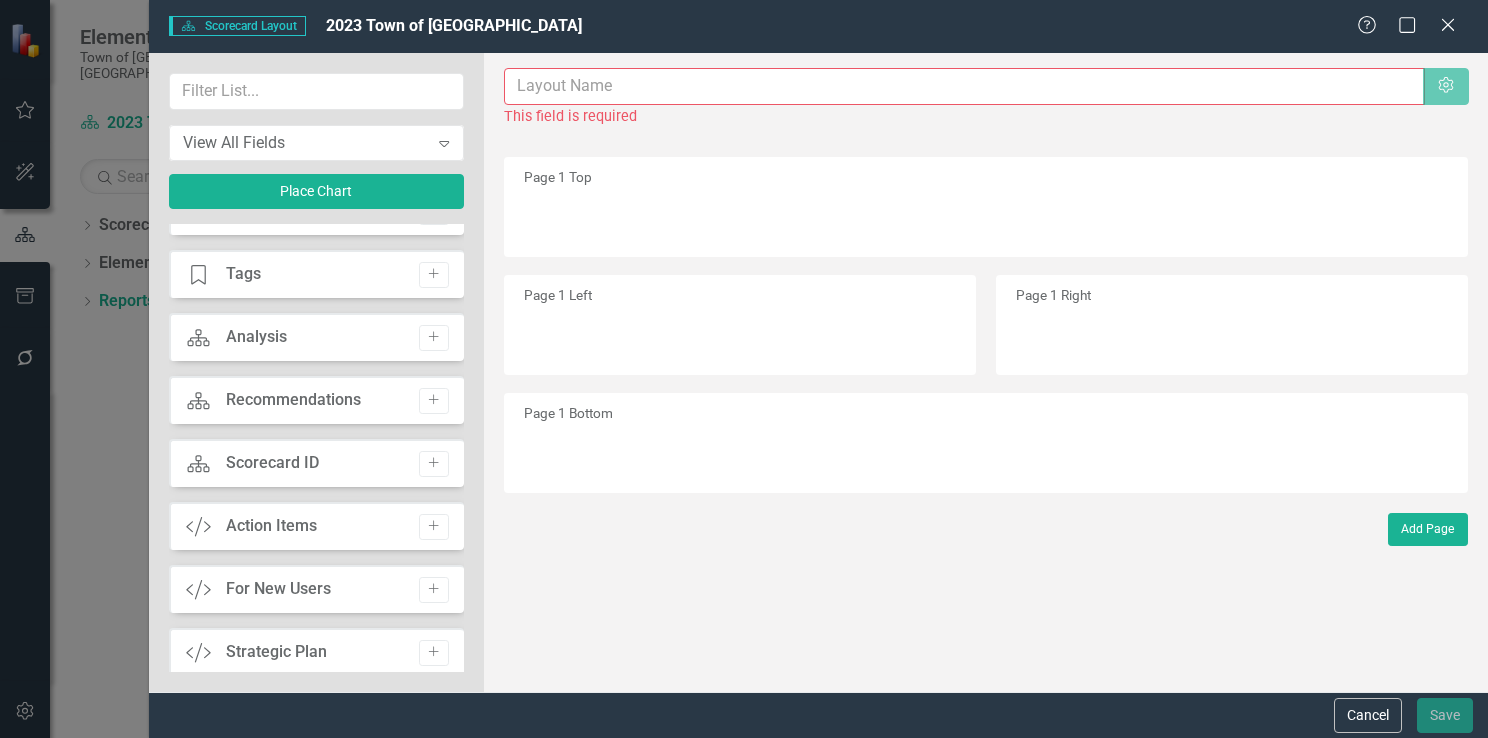 scroll, scrollTop: 0, scrollLeft: 0, axis: both 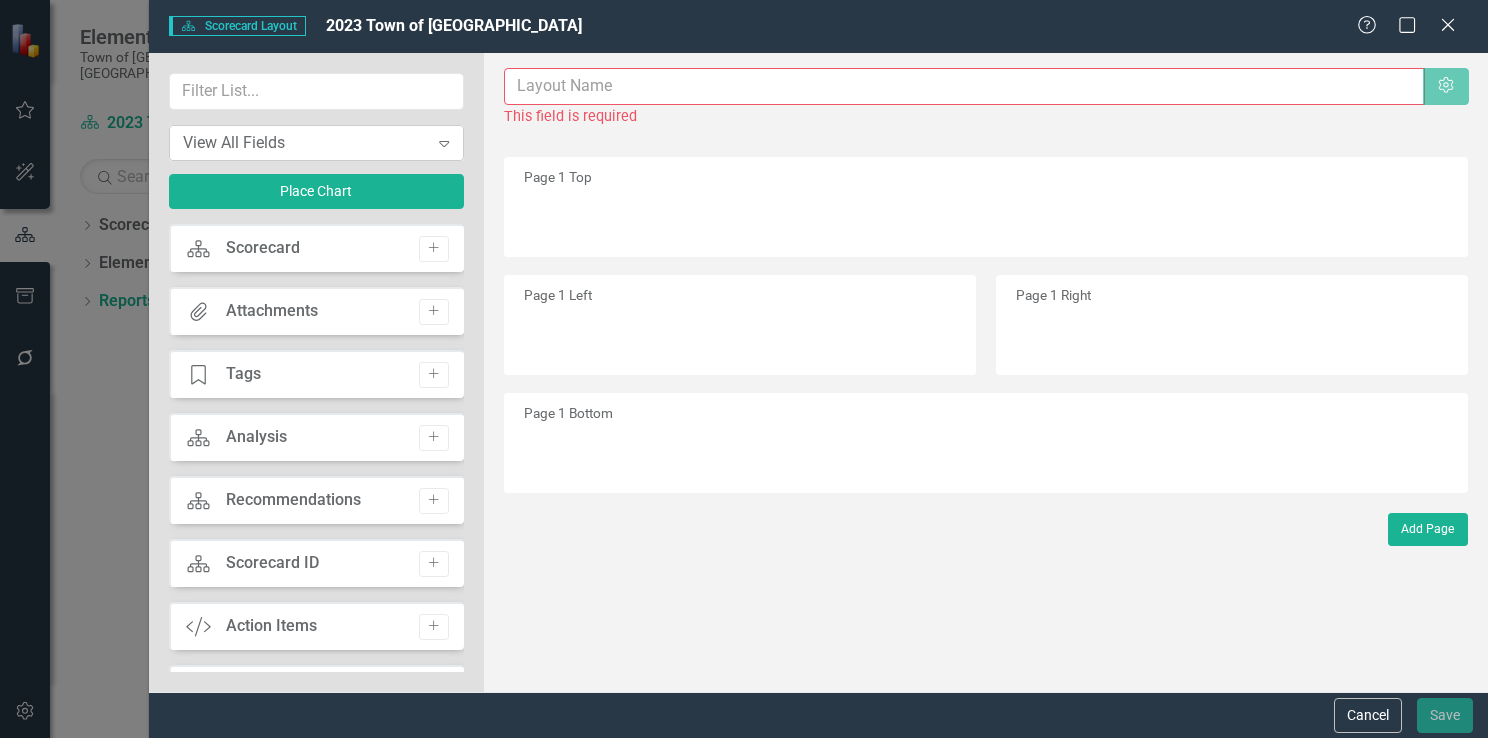 click on "View All Fields" at bounding box center [305, 142] 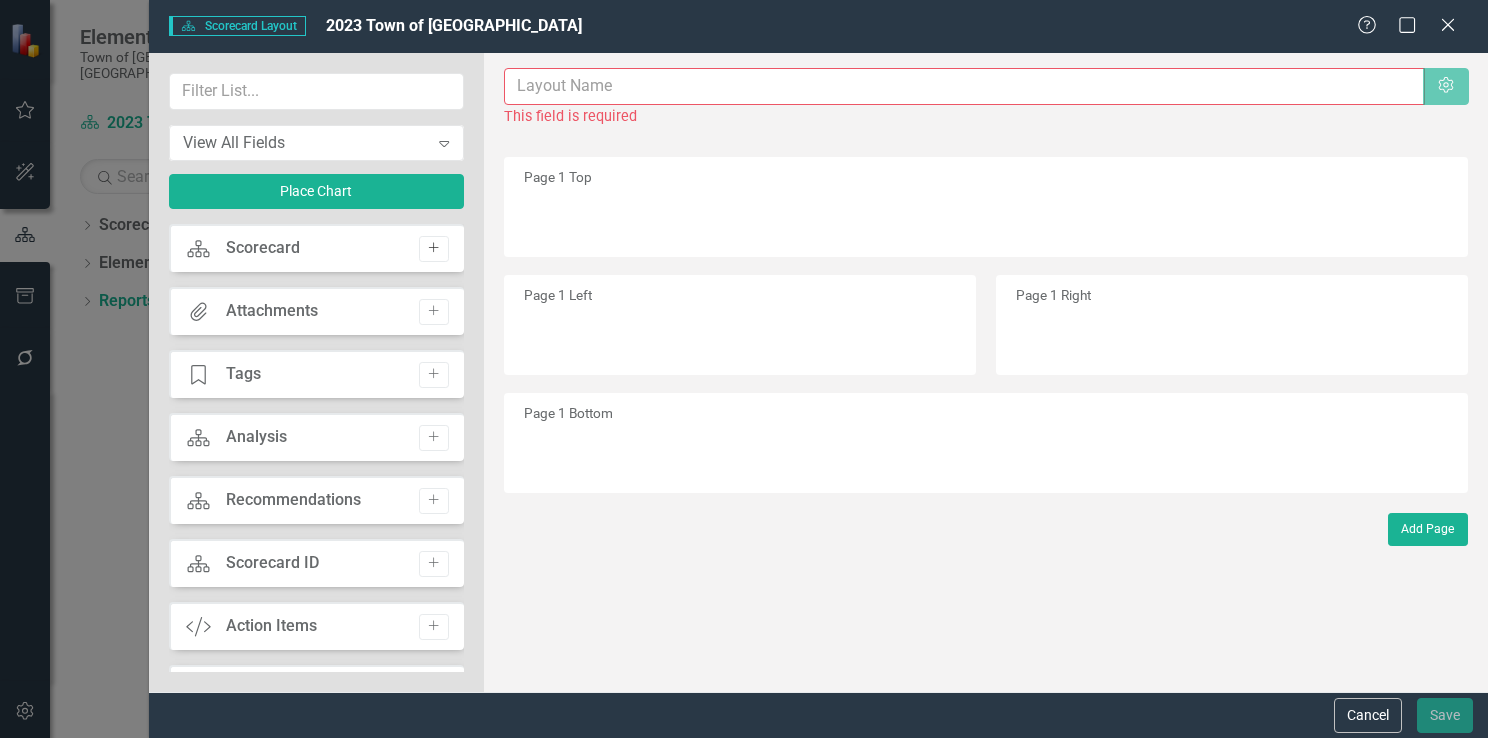click on "Add" 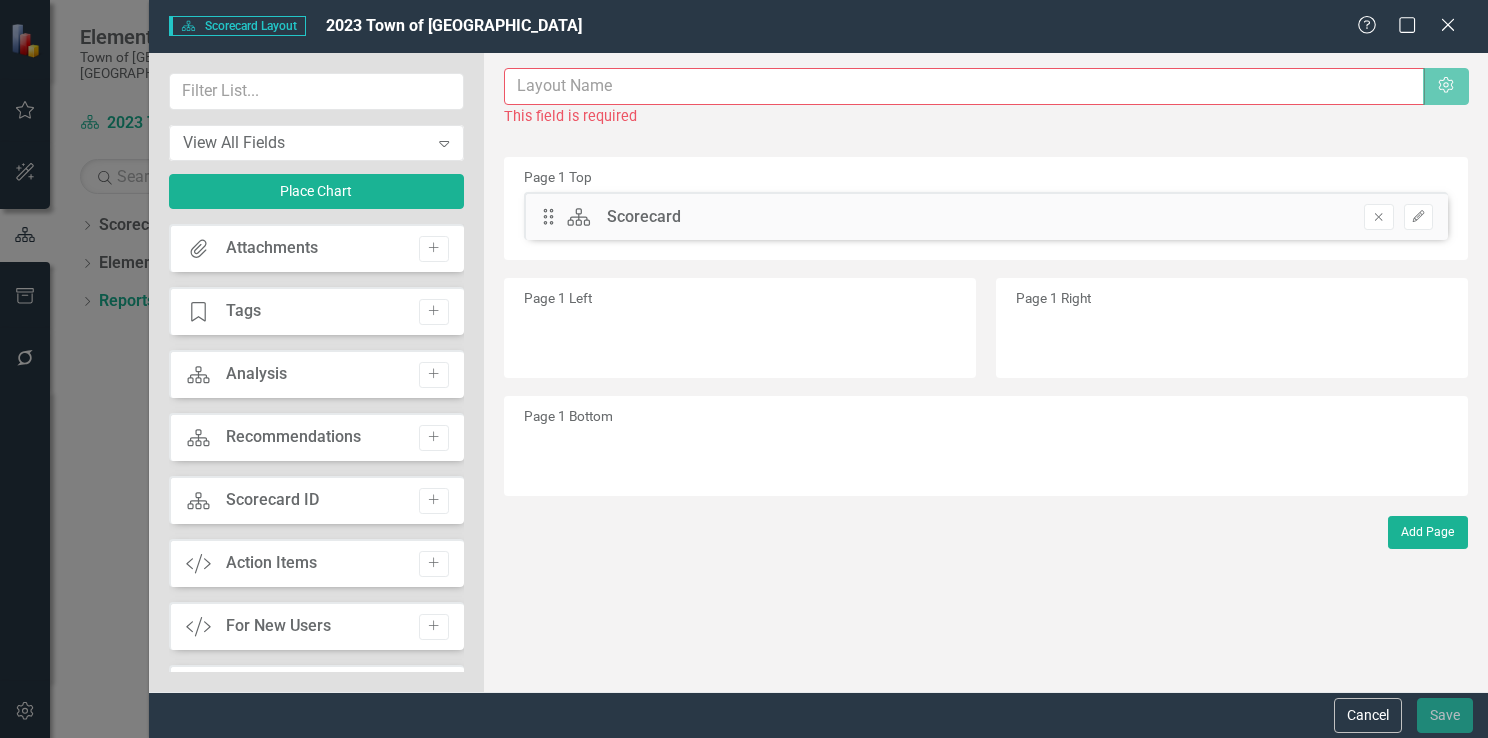 click on "Add" 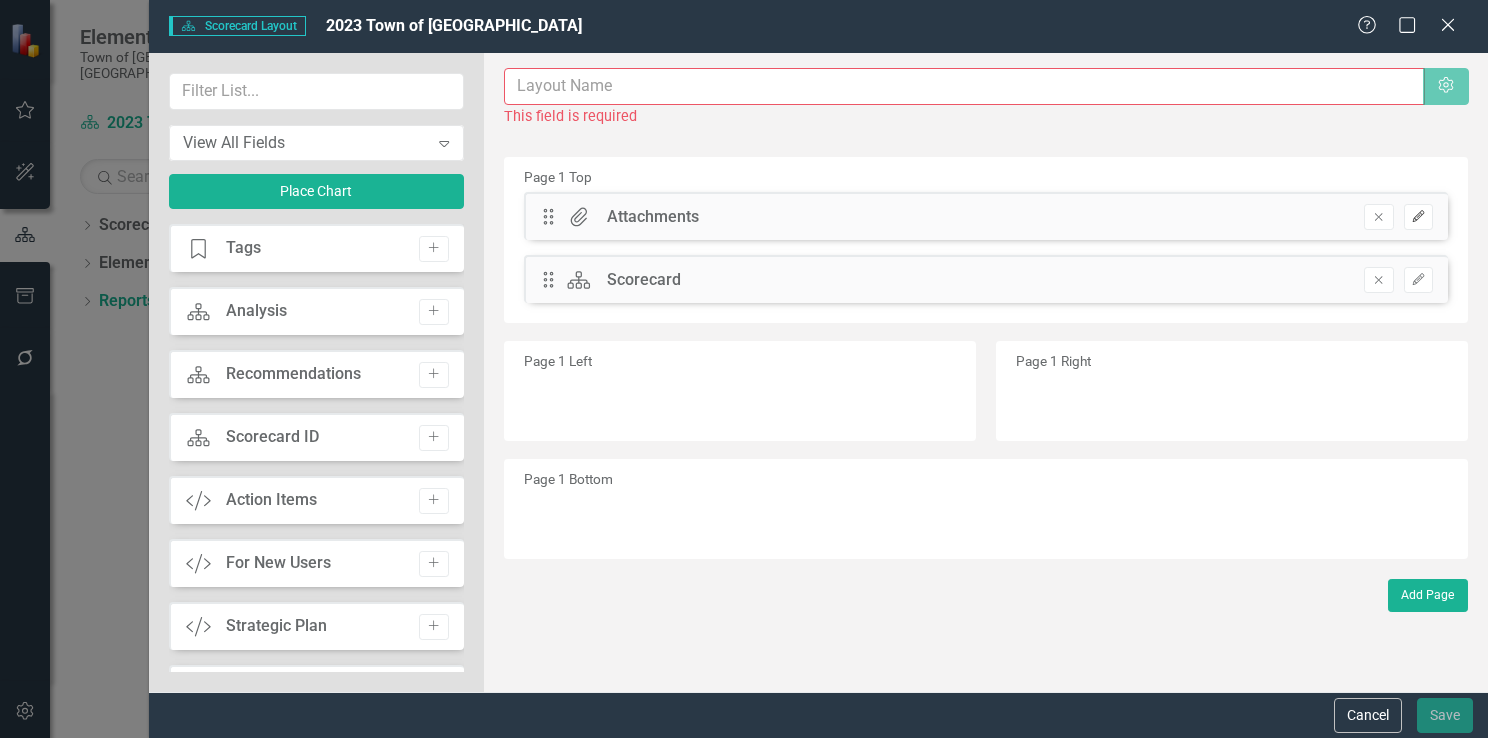 click on "Edit" at bounding box center (1418, 217) 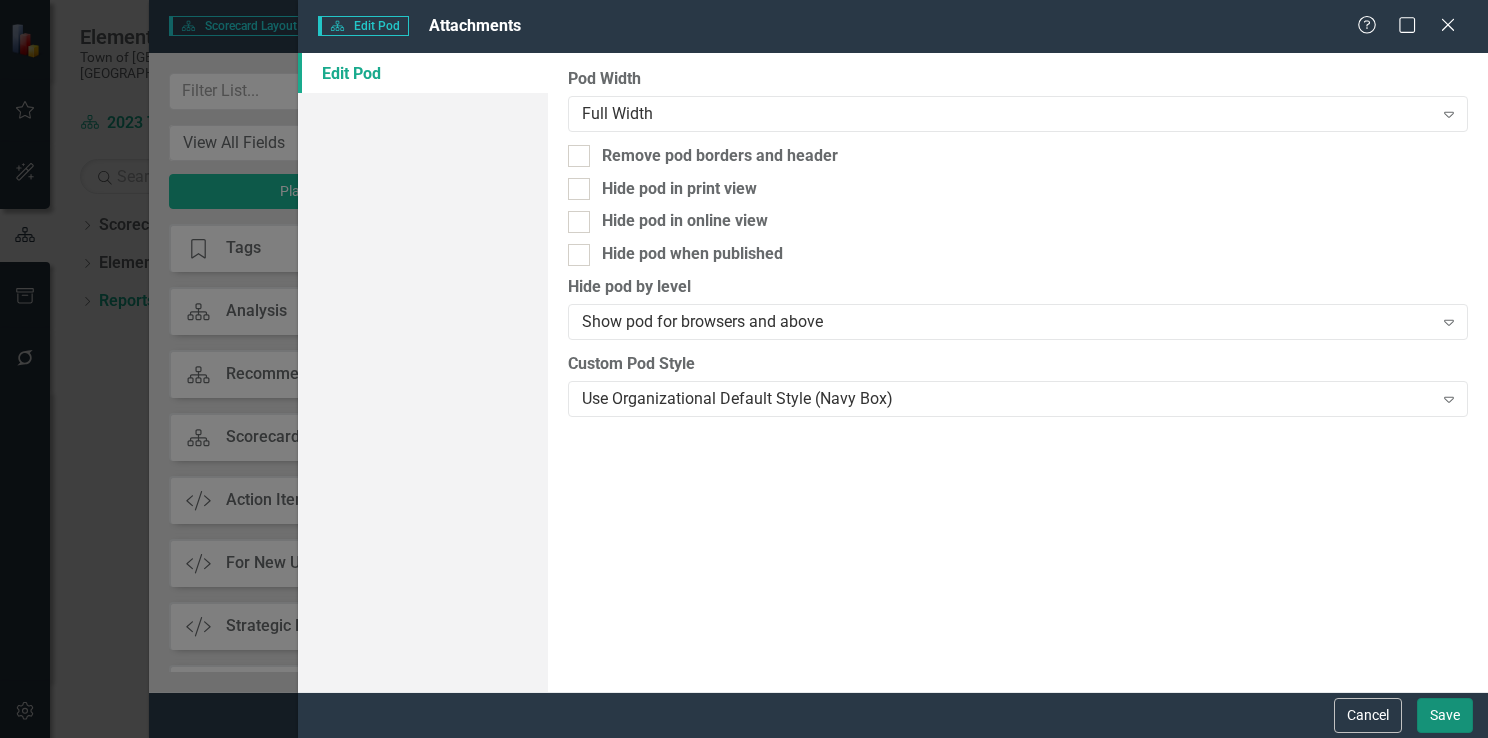 click on "Save" at bounding box center [1445, 715] 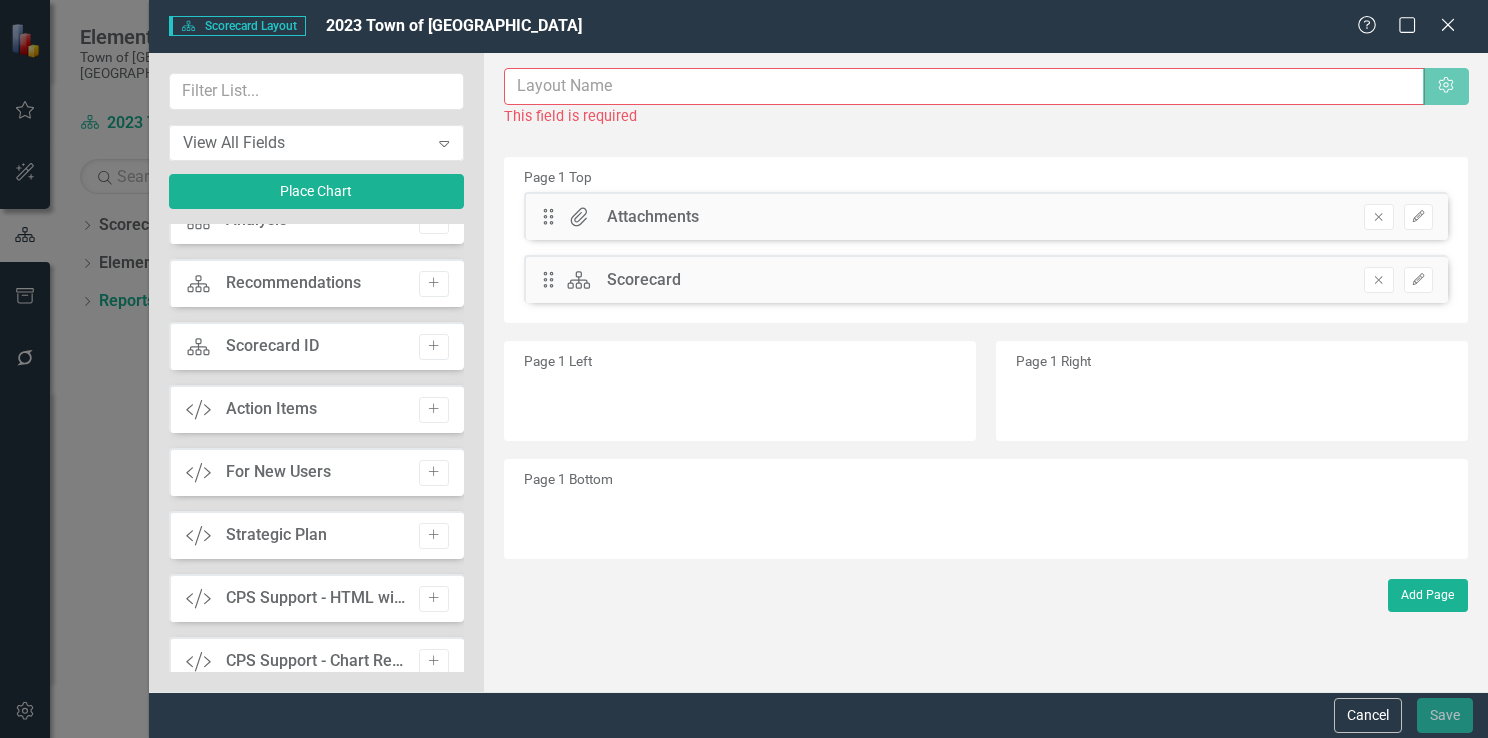 scroll, scrollTop: 0, scrollLeft: 0, axis: both 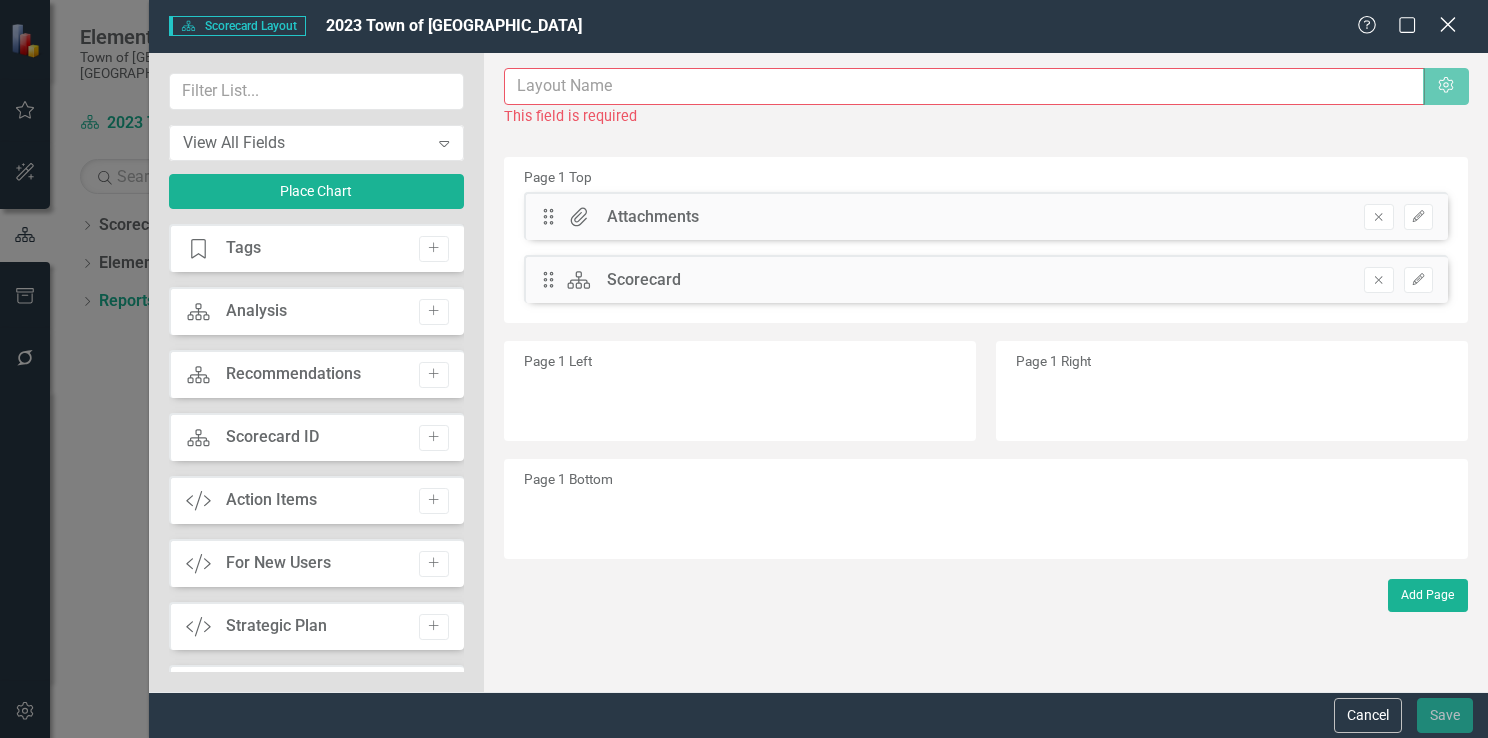 click on "Close" 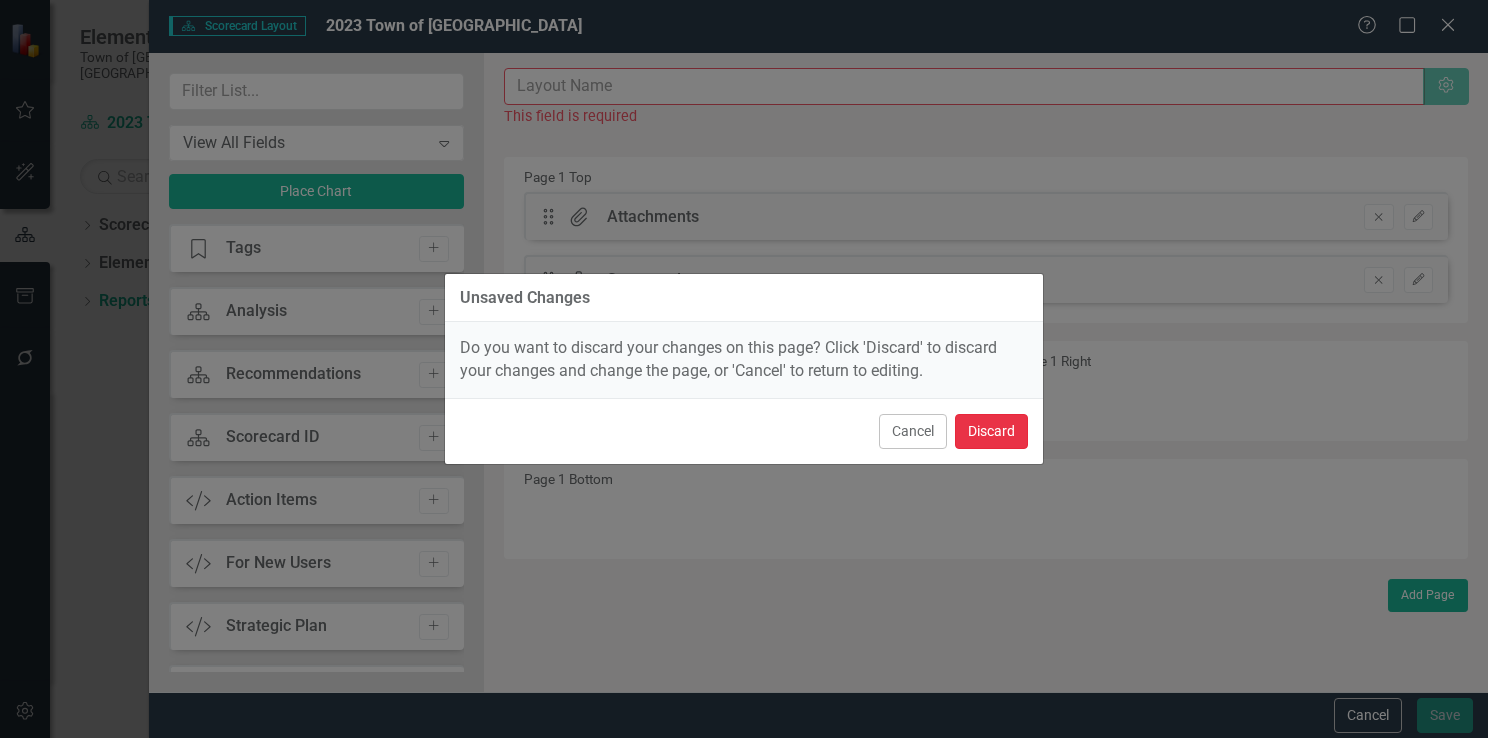 click on "Discard" at bounding box center (991, 431) 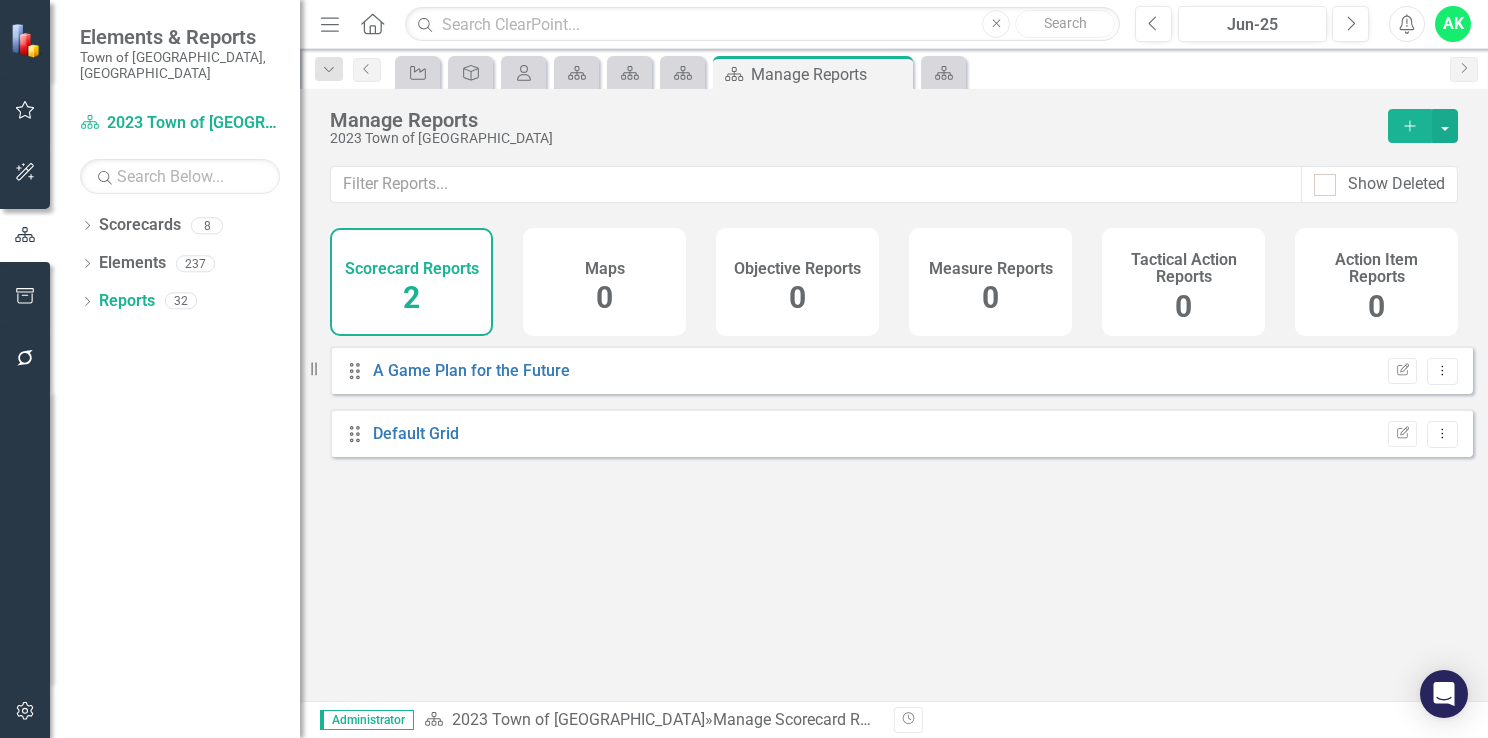 scroll, scrollTop: 0, scrollLeft: 0, axis: both 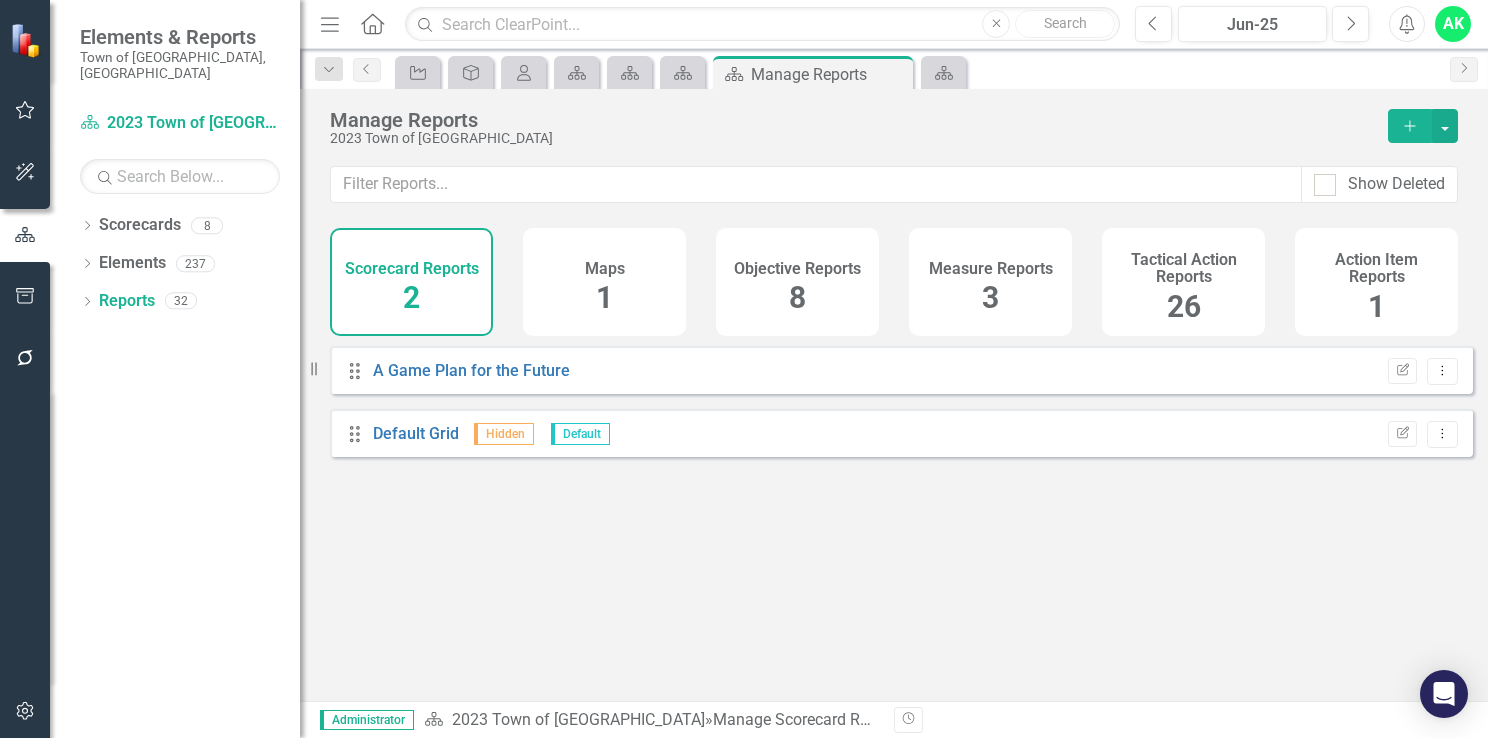 click on "Scorecard Reports 2" at bounding box center [411, 282] 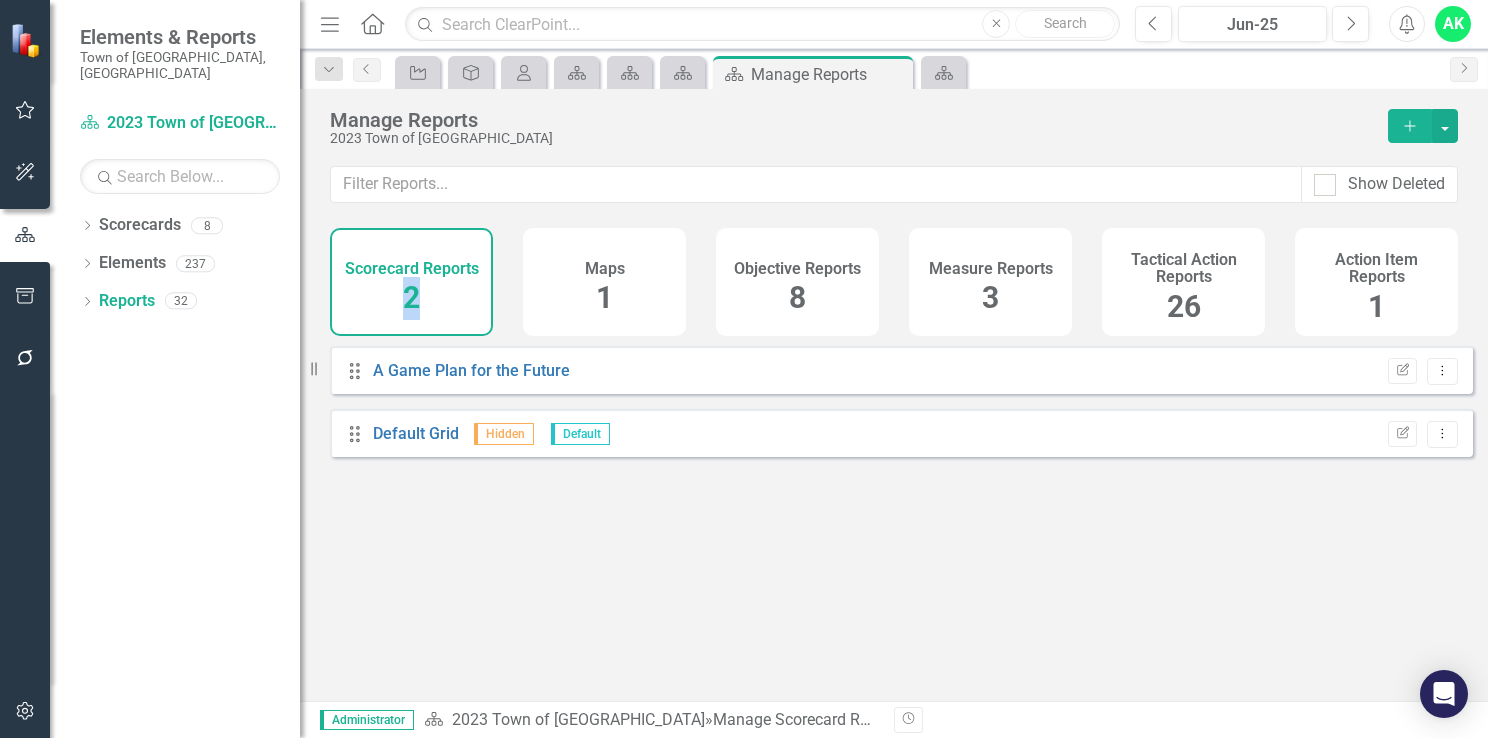 click on "2" at bounding box center (411, 297) 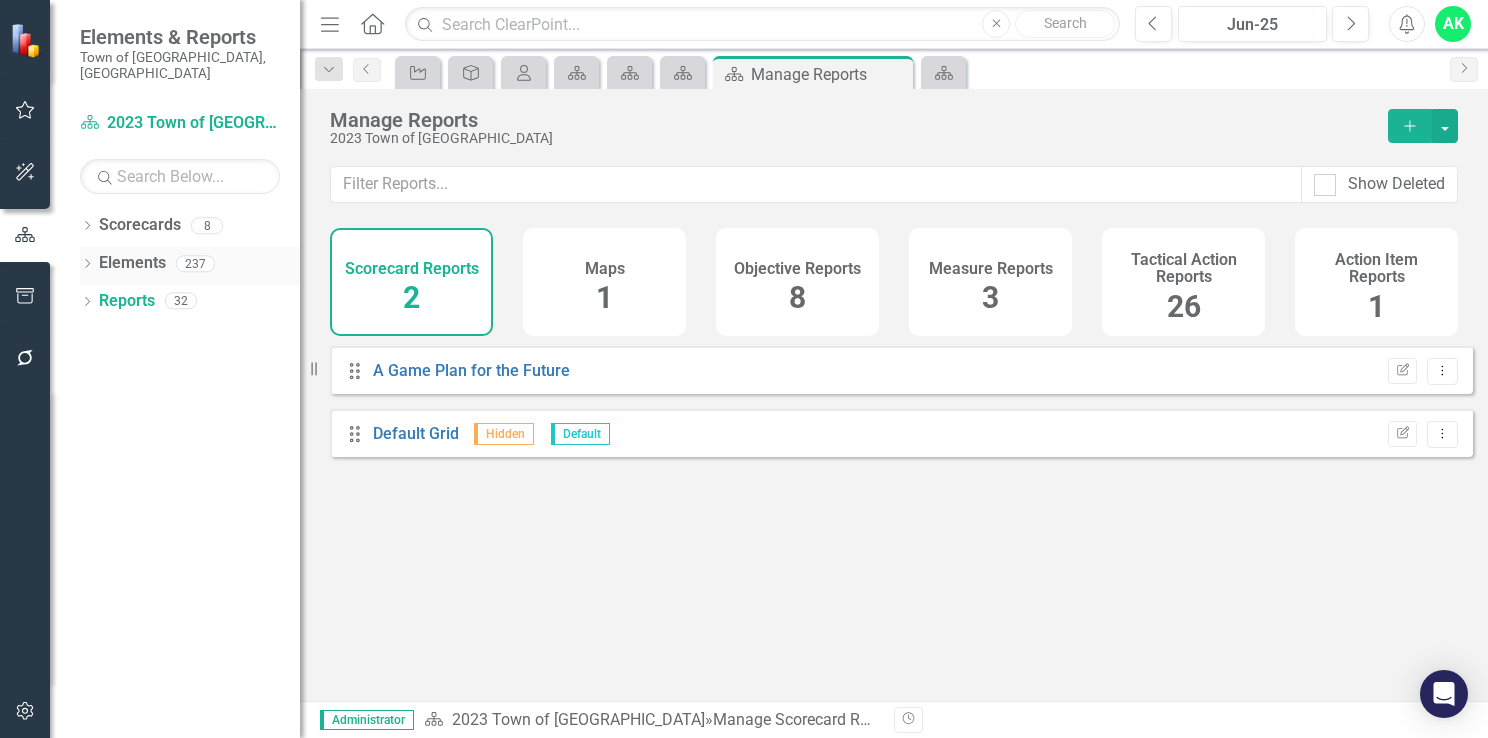 click on "Elements 237" at bounding box center [199, 266] 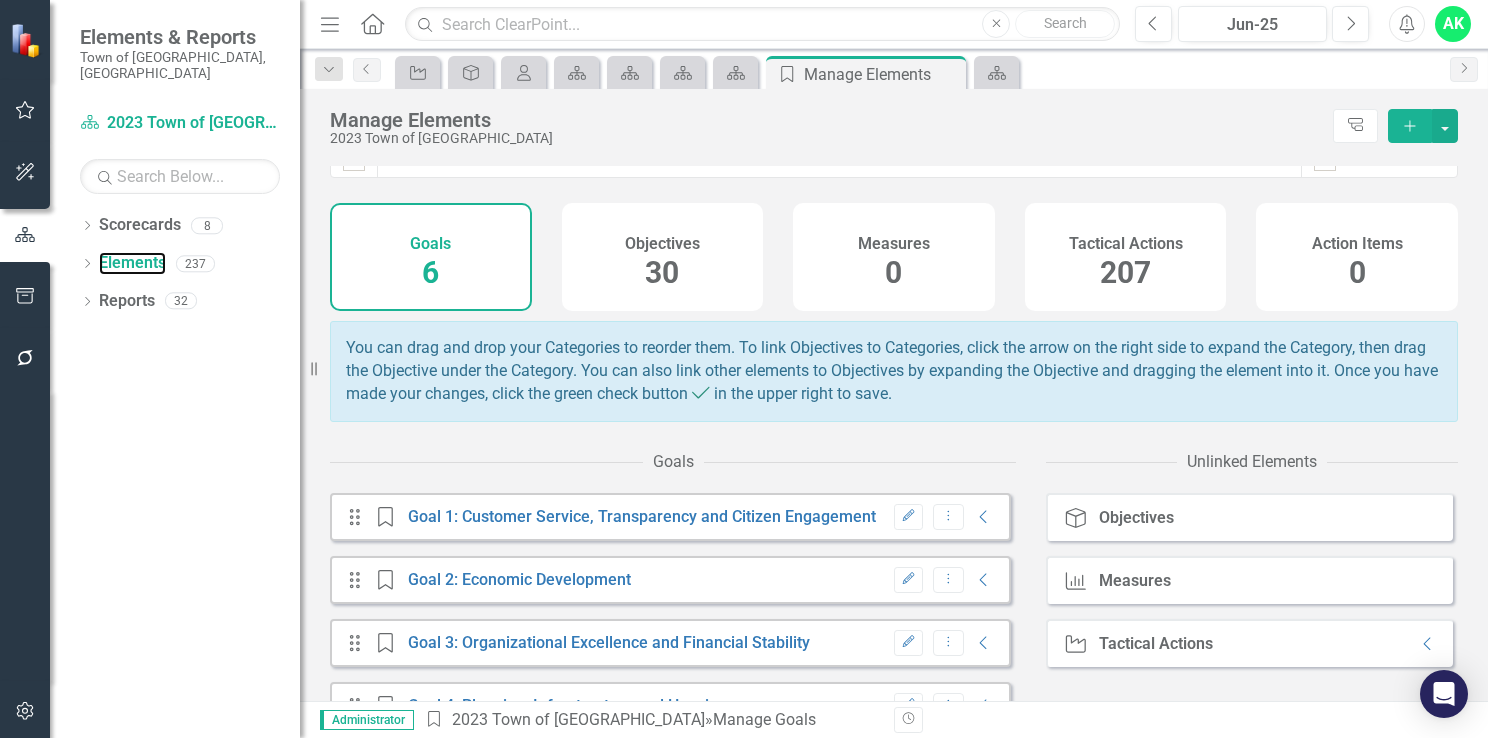scroll, scrollTop: 0, scrollLeft: 0, axis: both 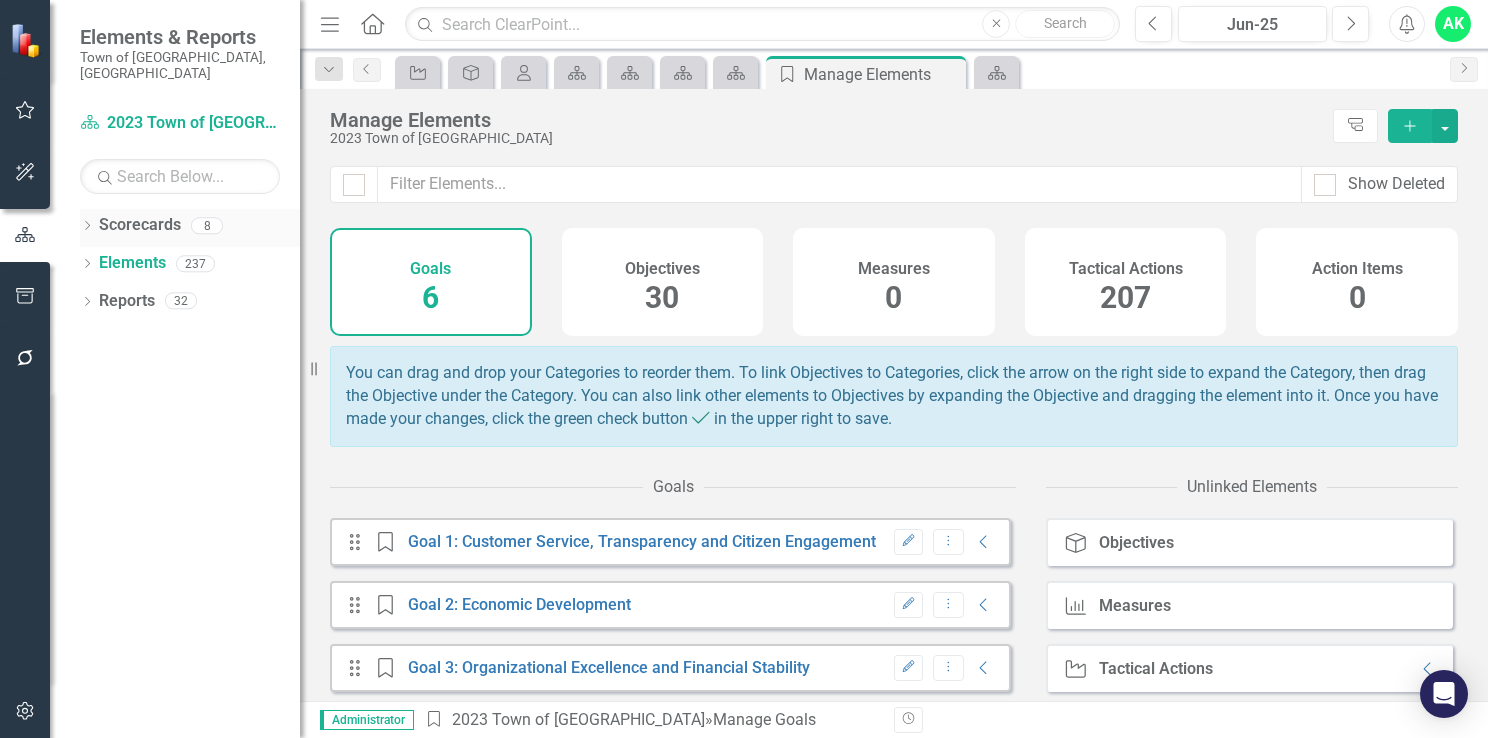 click on "Scorecards" at bounding box center (140, 225) 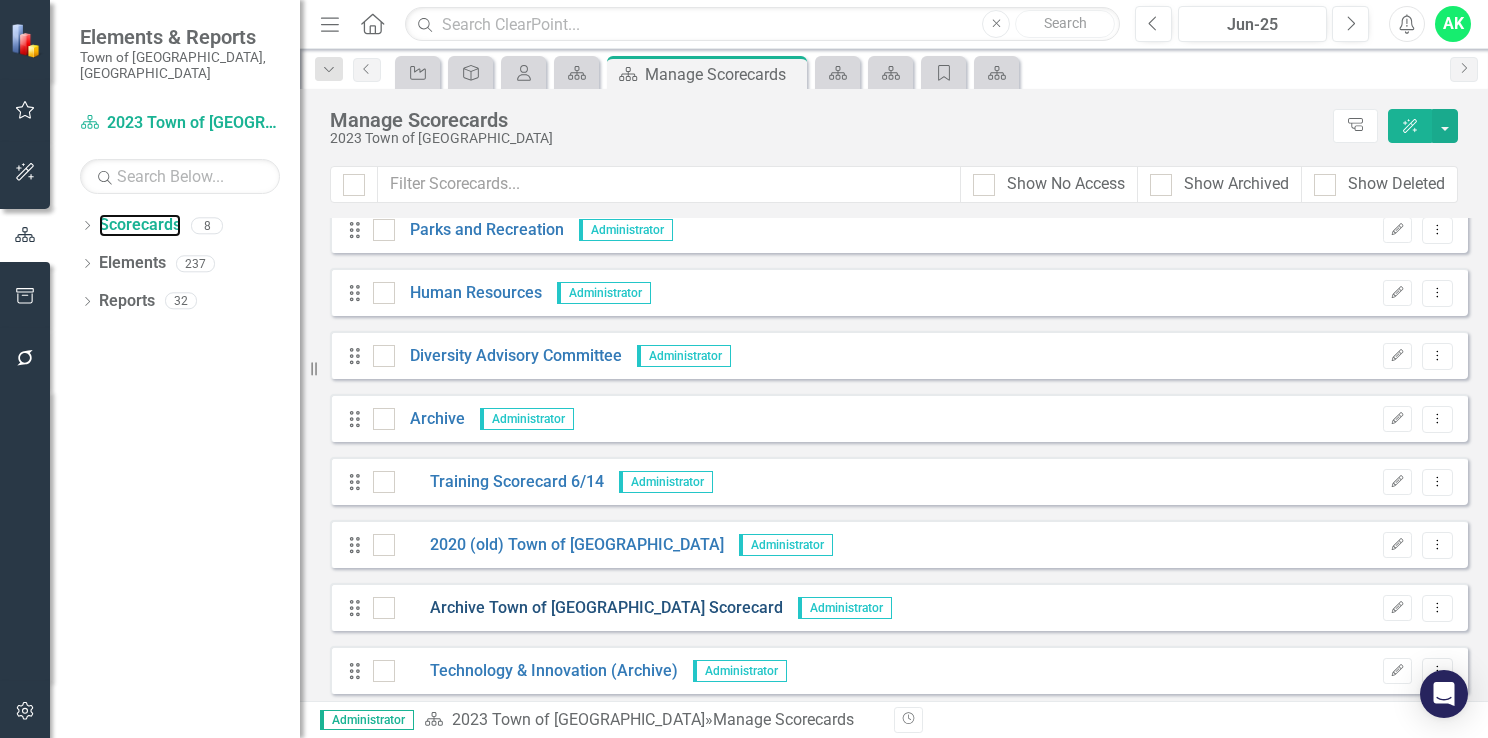 scroll, scrollTop: 650, scrollLeft: 0, axis: vertical 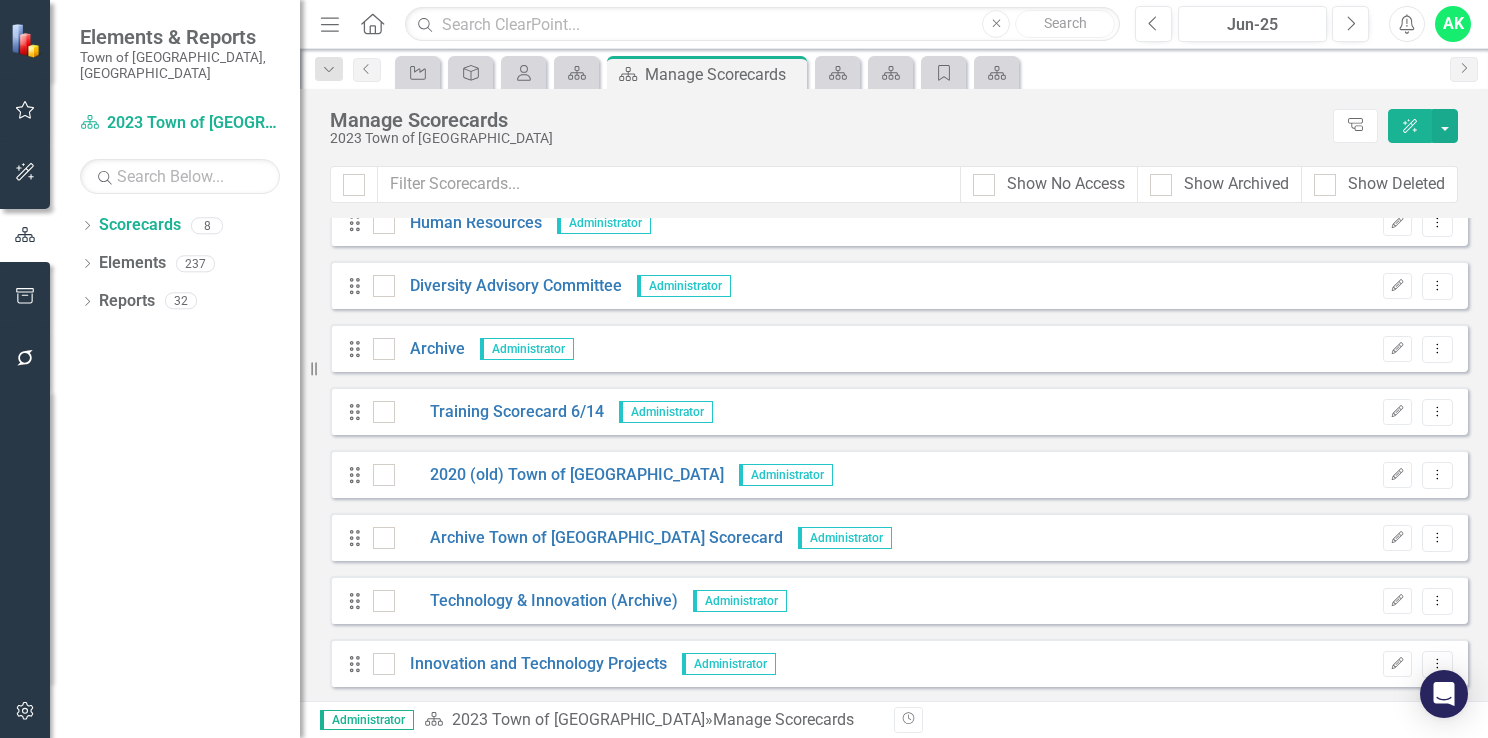 click on "Drag Innovation and Technology Projects Administrator Edit Dropdown Menu" at bounding box center [899, 663] 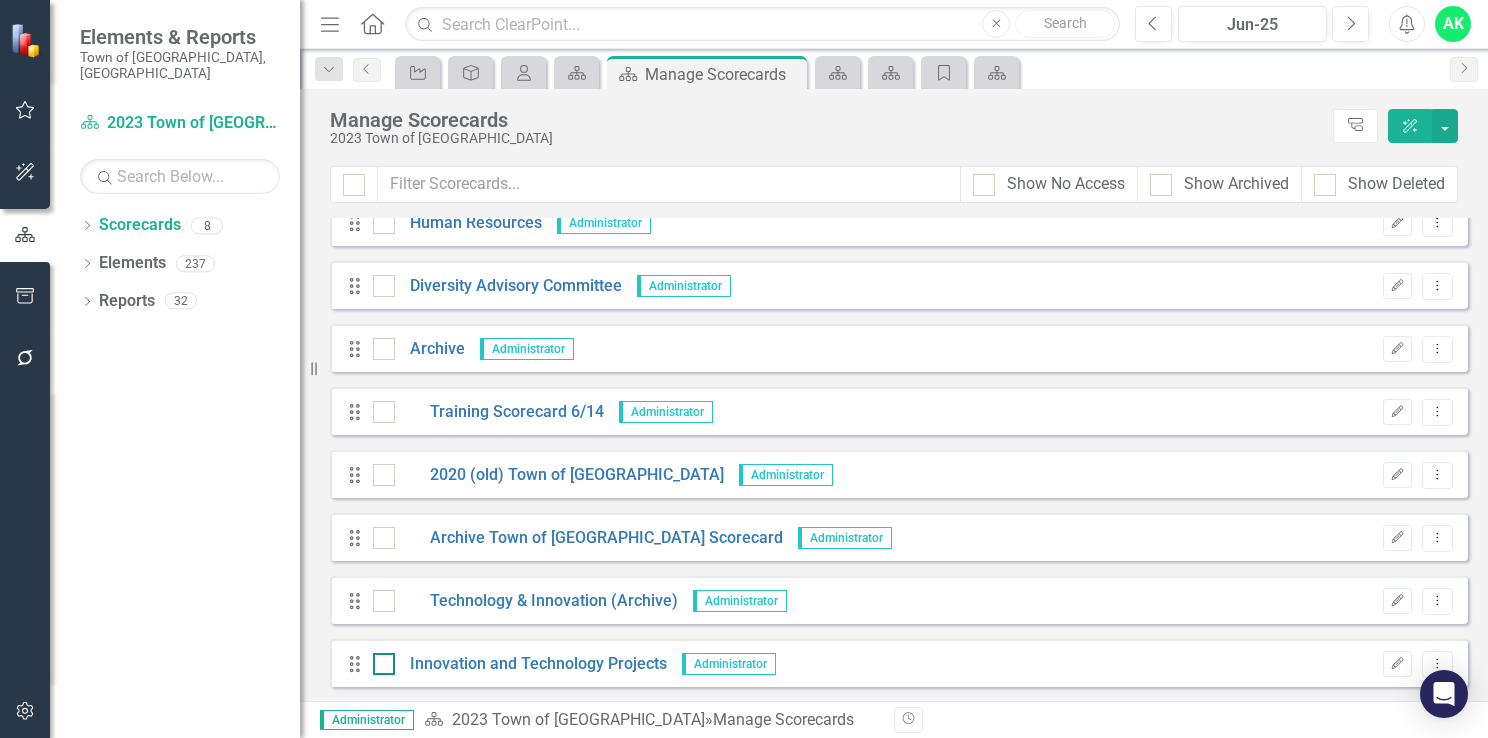 click at bounding box center [384, 664] 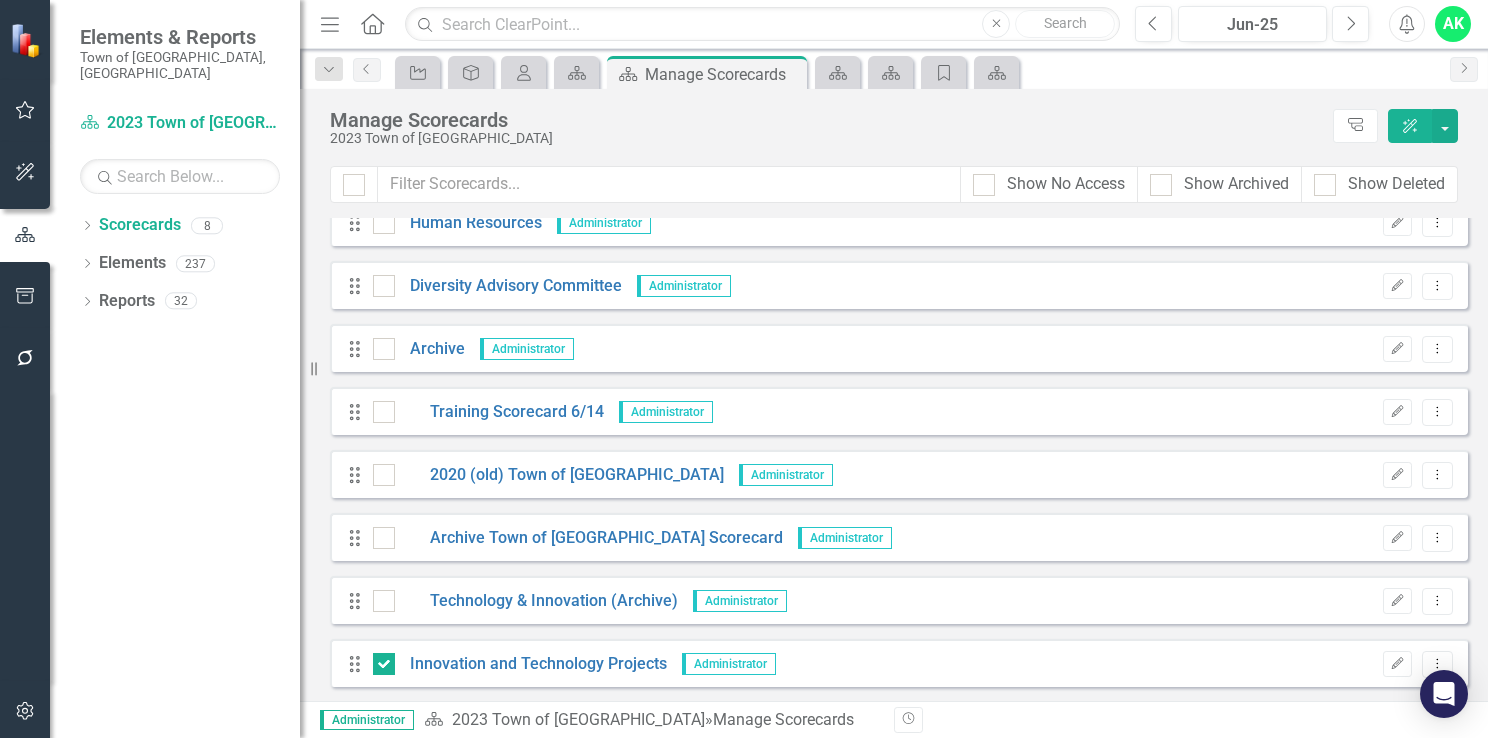 click on "ClearPoint AI" at bounding box center [1410, 126] 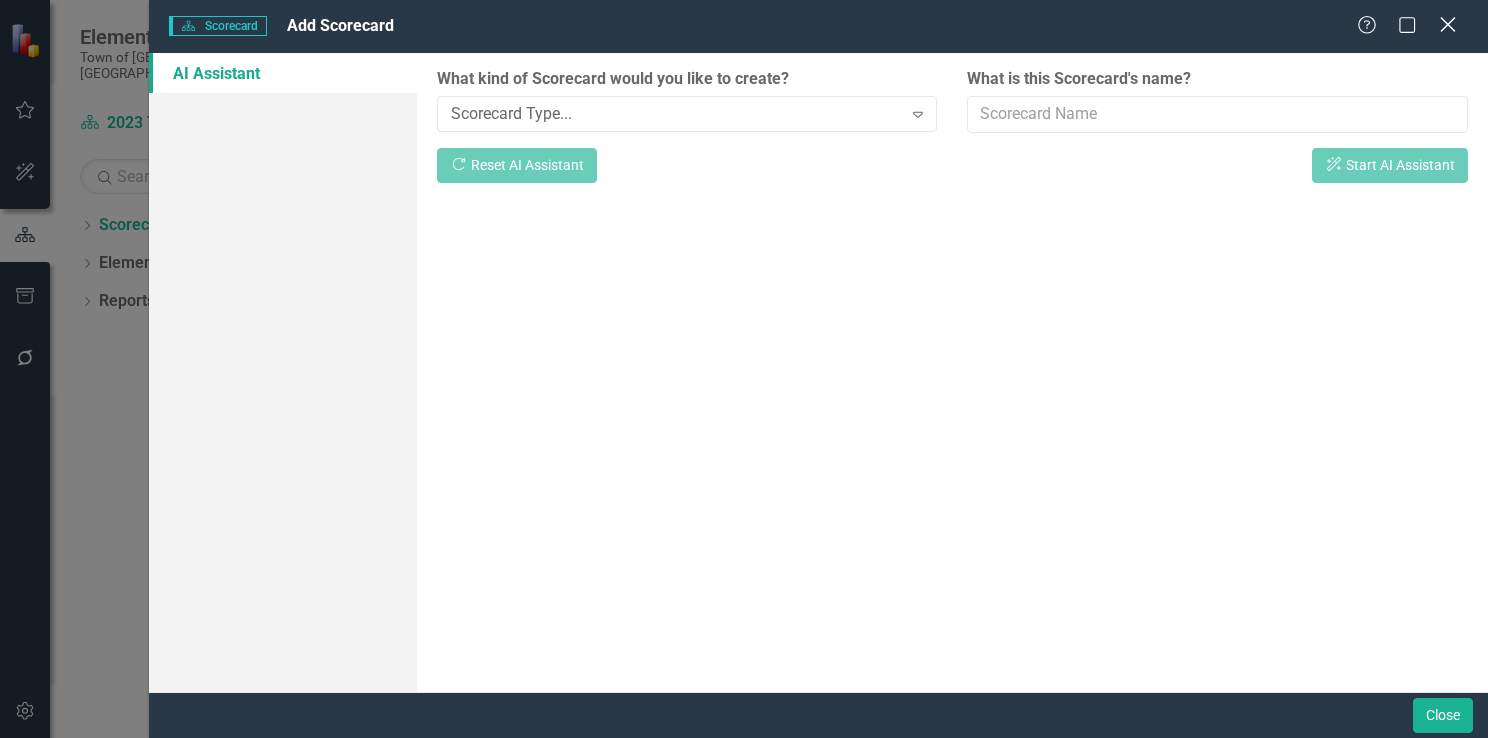 click on "Close" 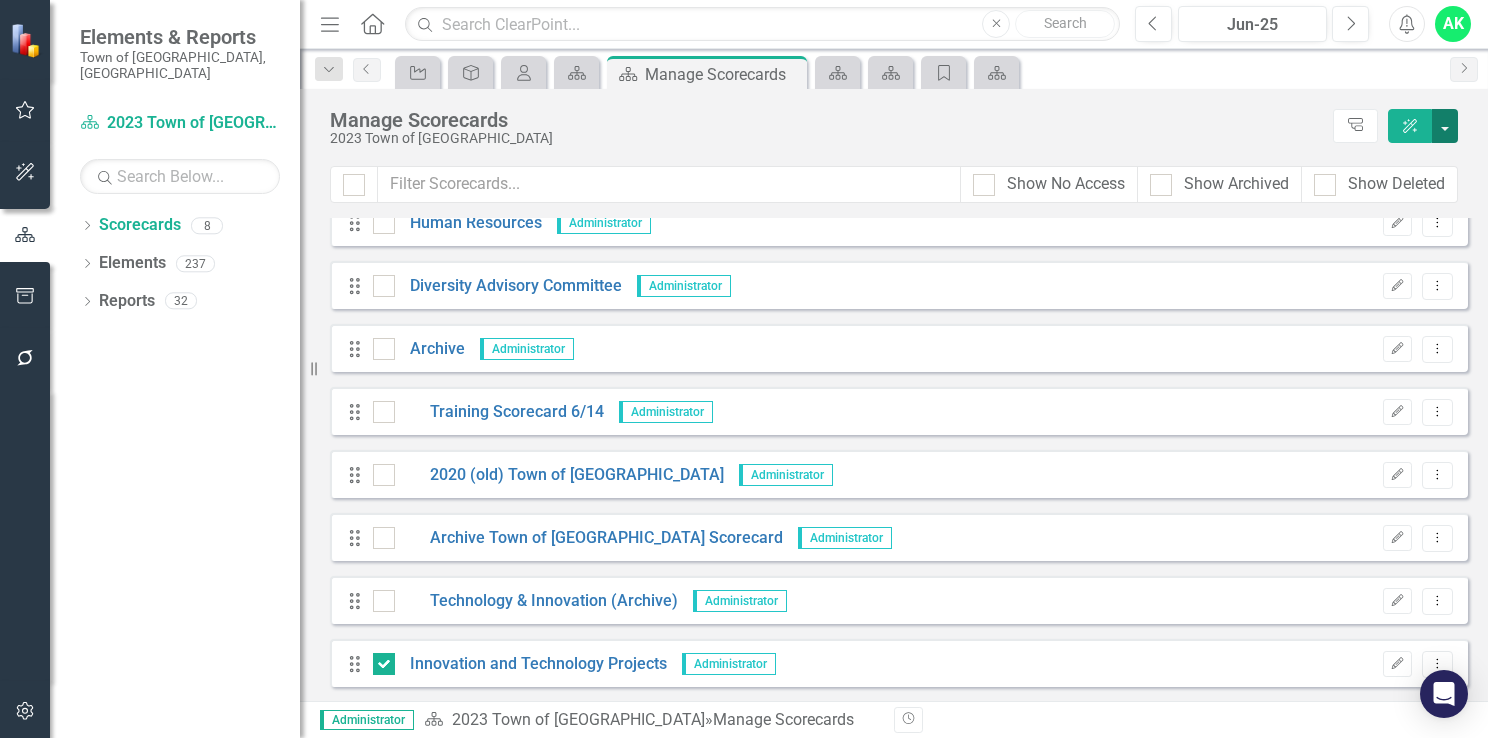 click at bounding box center [1445, 126] 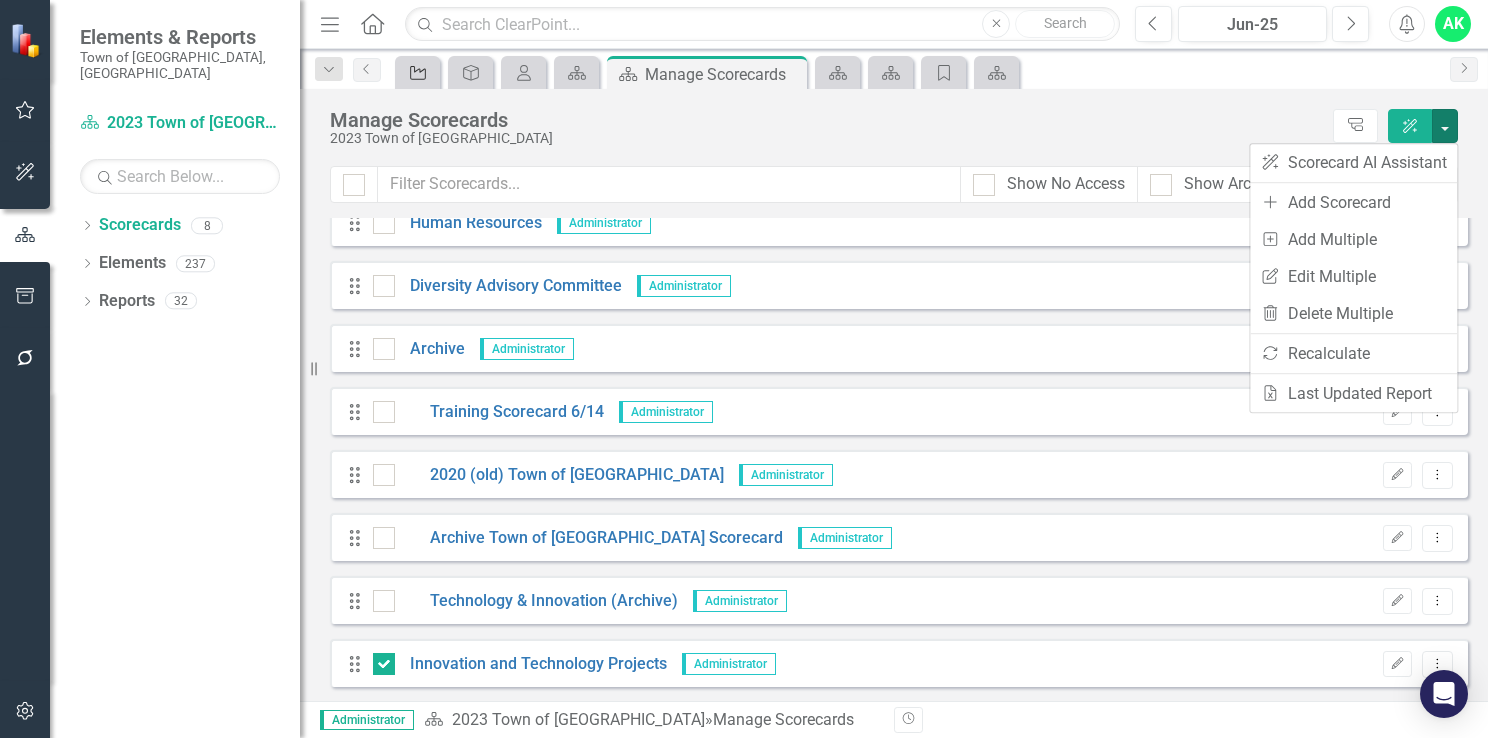 click on "Tactical Action" at bounding box center [417, 72] 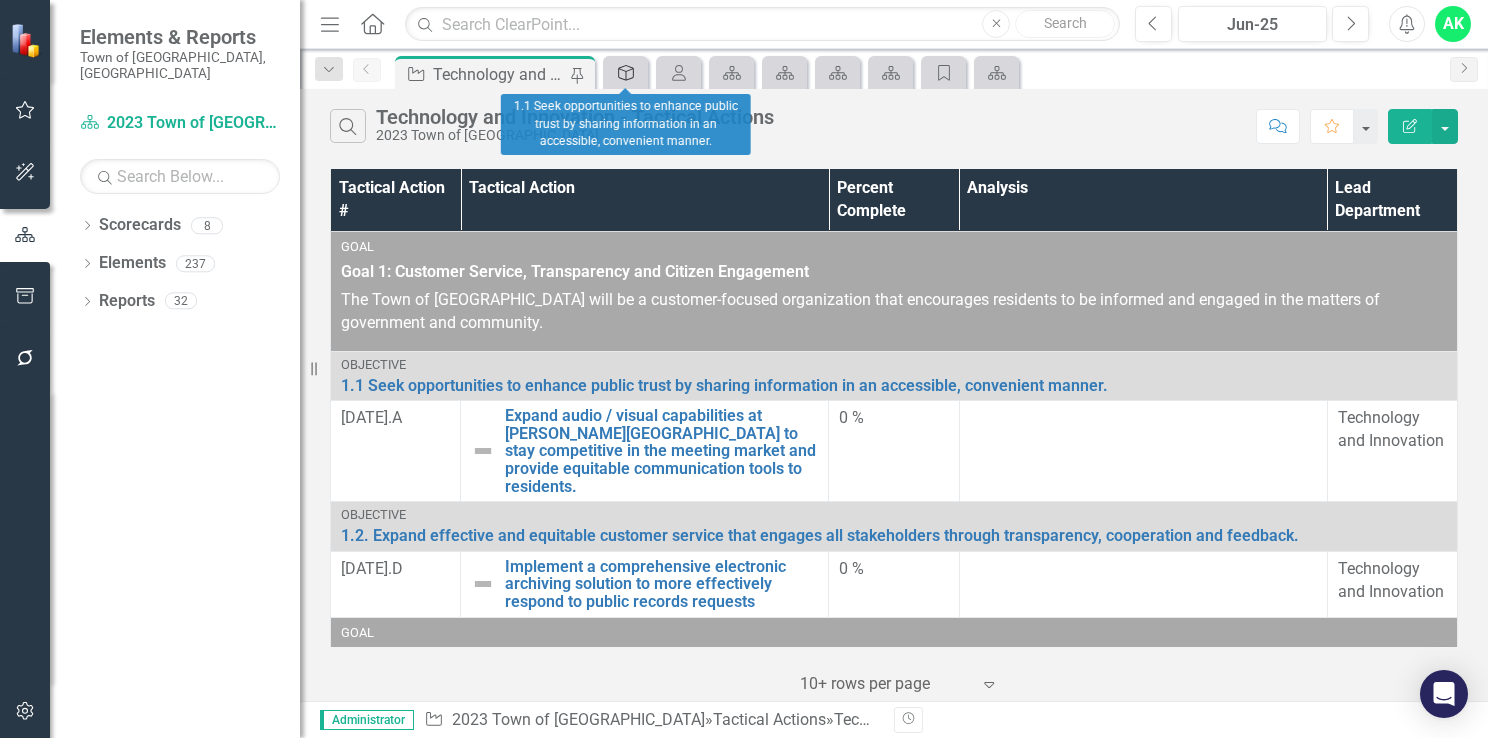 click on "Objective" 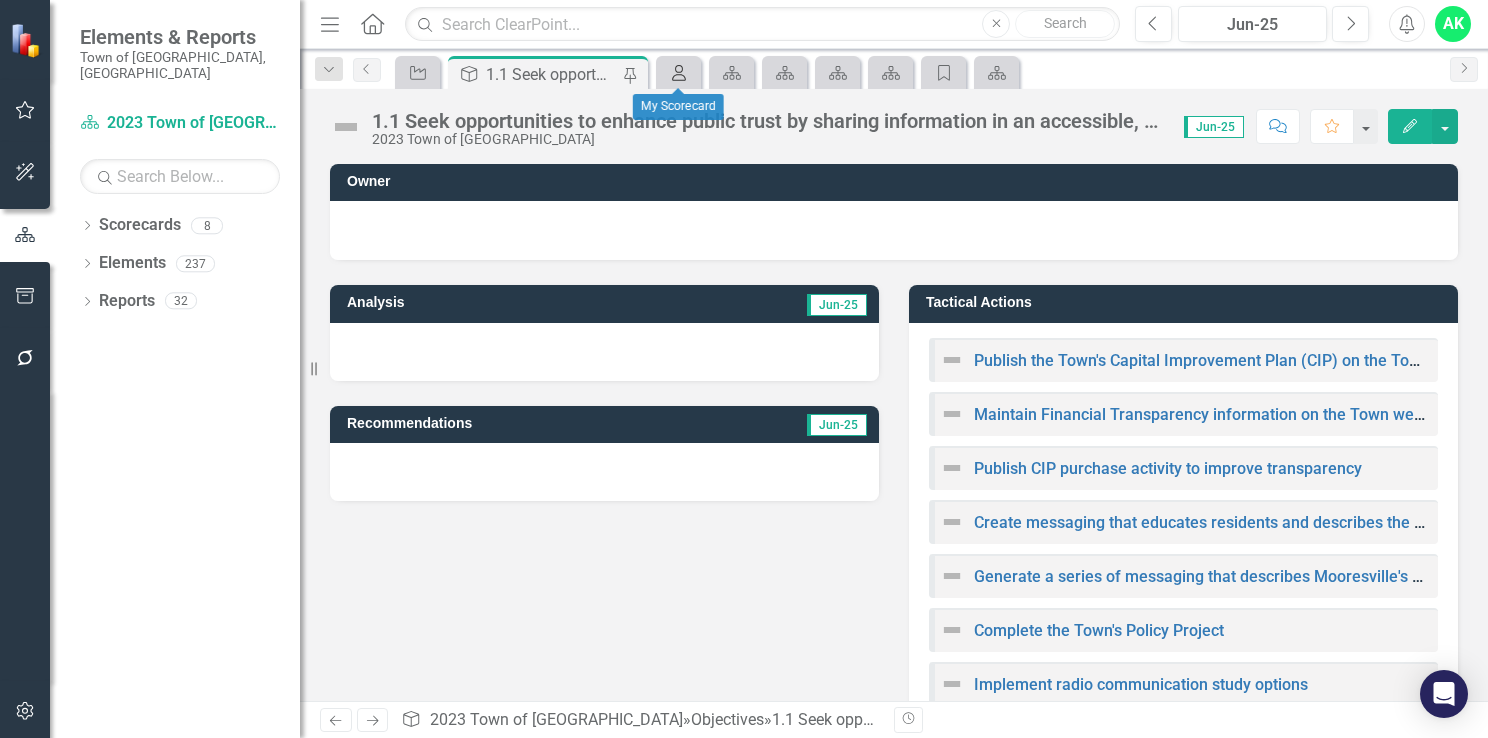 click on "My Scorecard" 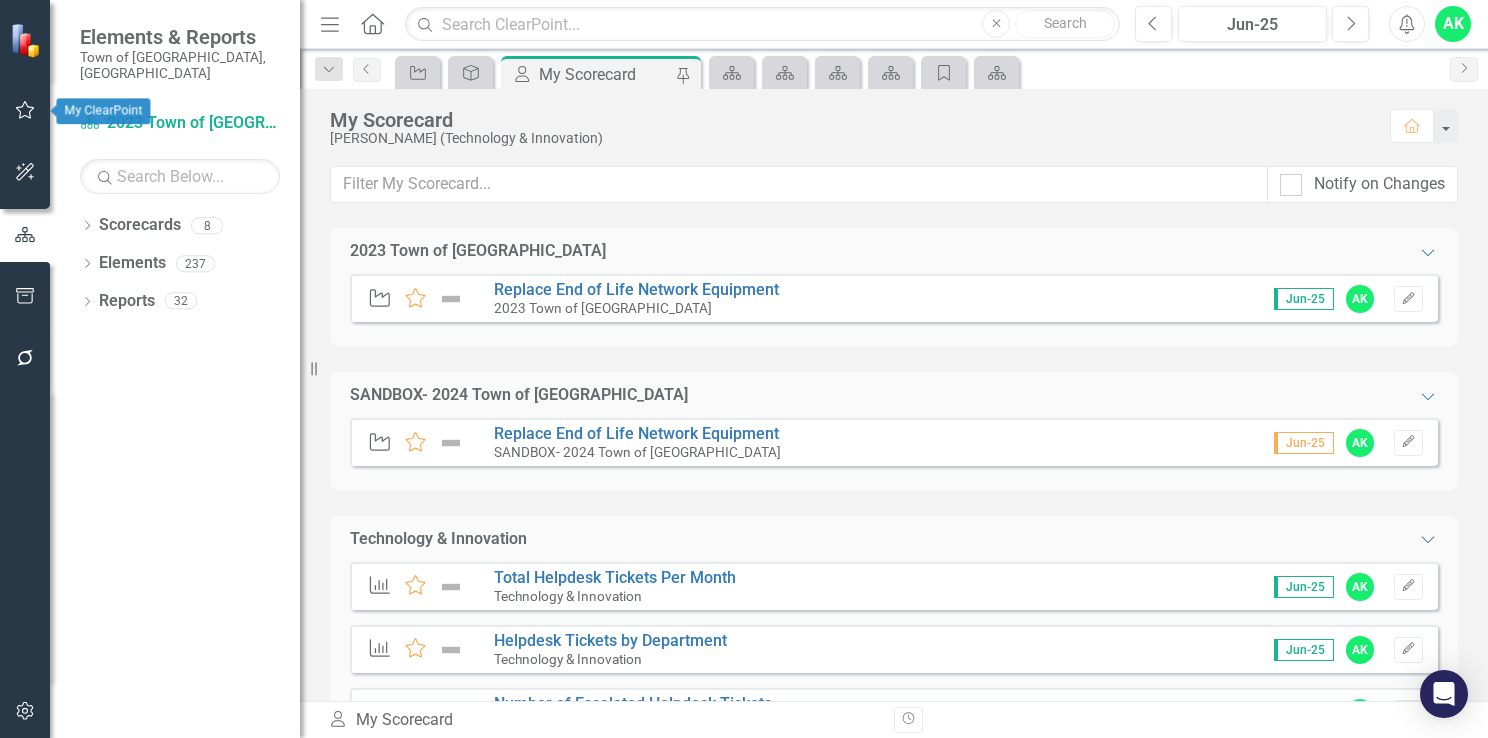 click at bounding box center [25, 111] 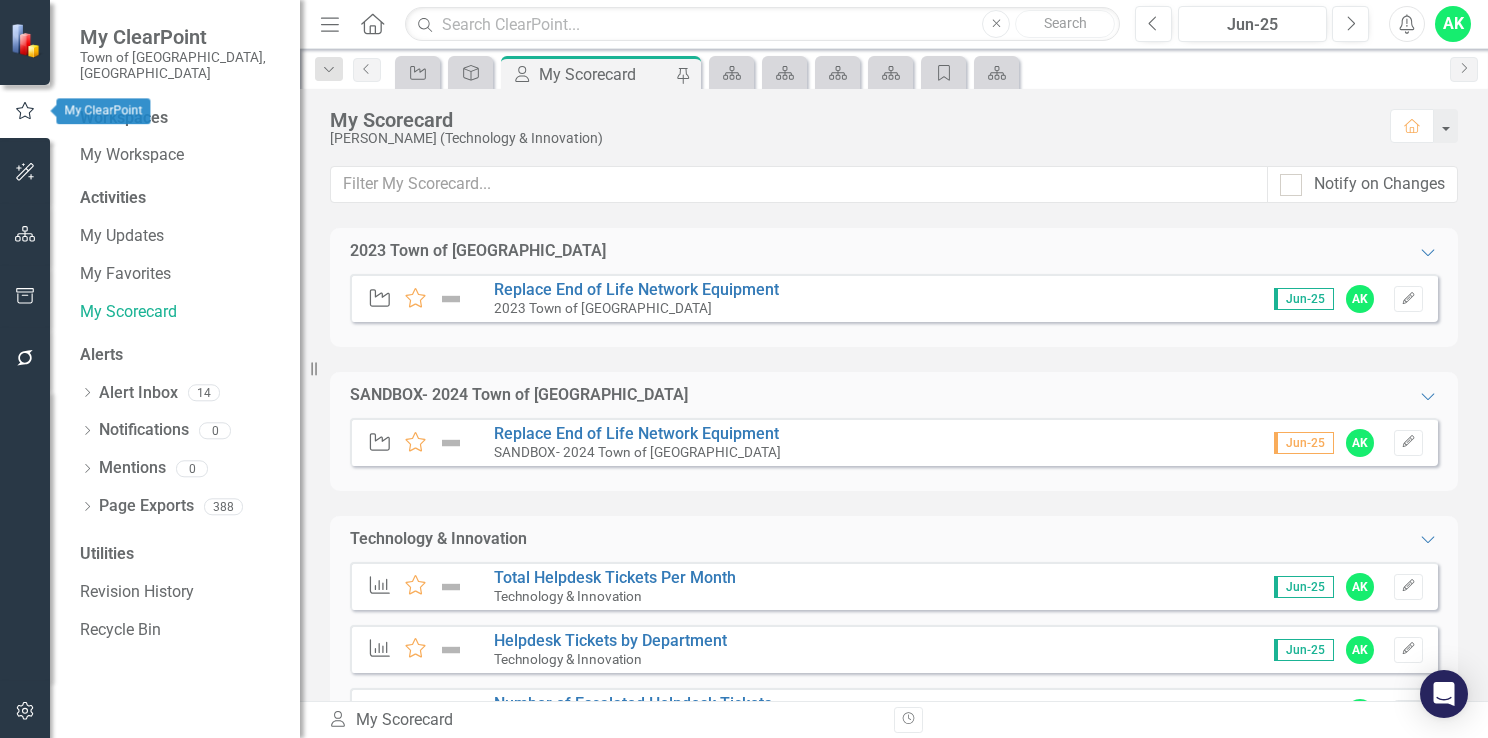click at bounding box center (25, 173) 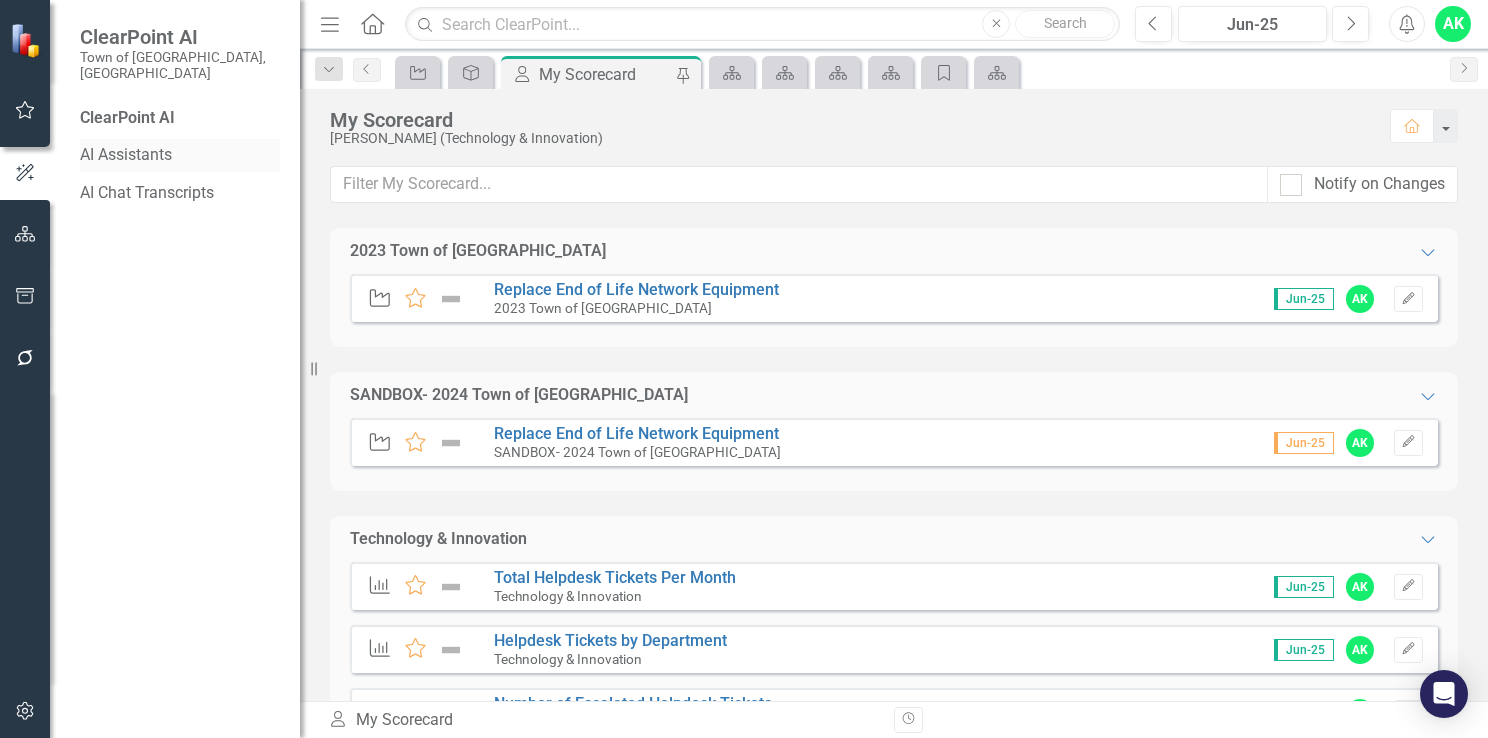 click on "AI Assistants" at bounding box center [180, 155] 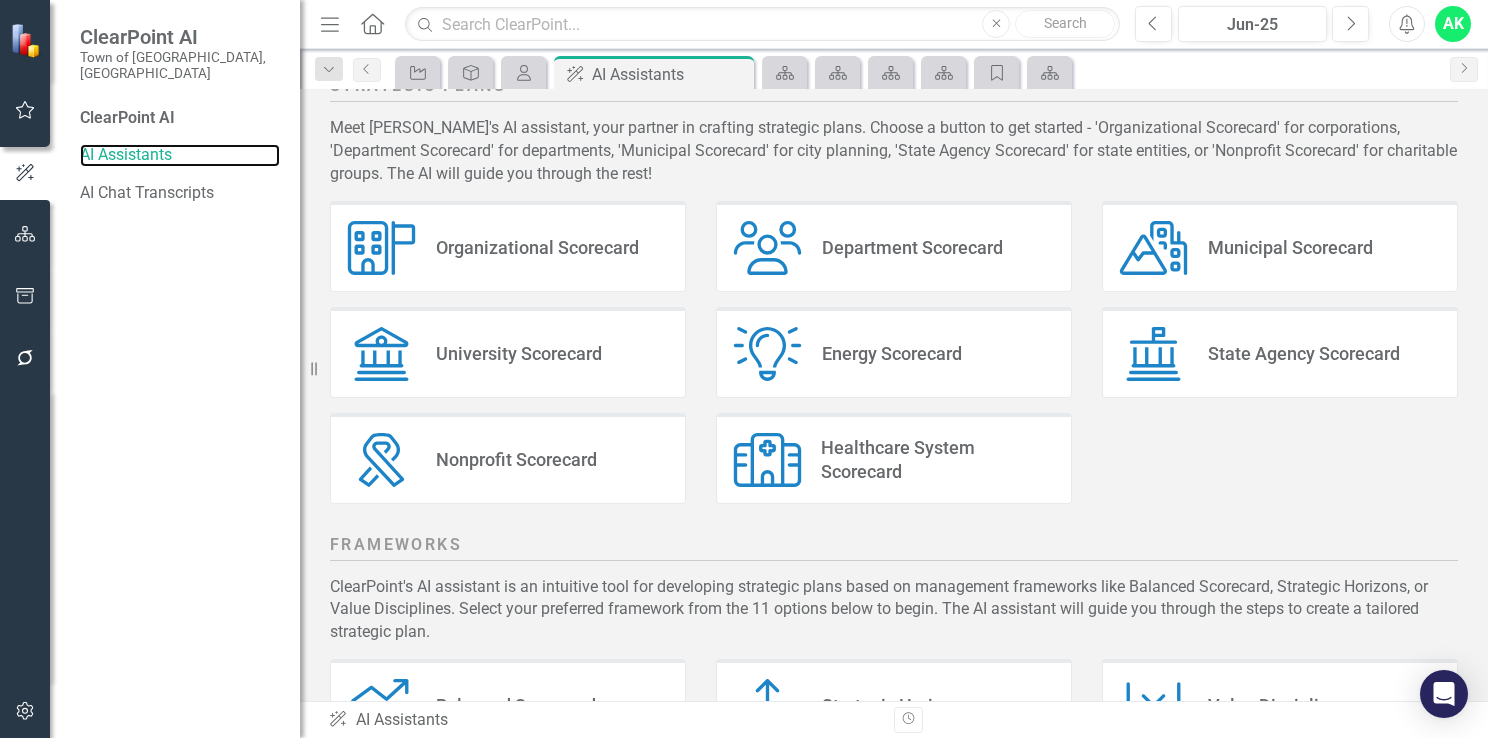 scroll, scrollTop: 0, scrollLeft: 0, axis: both 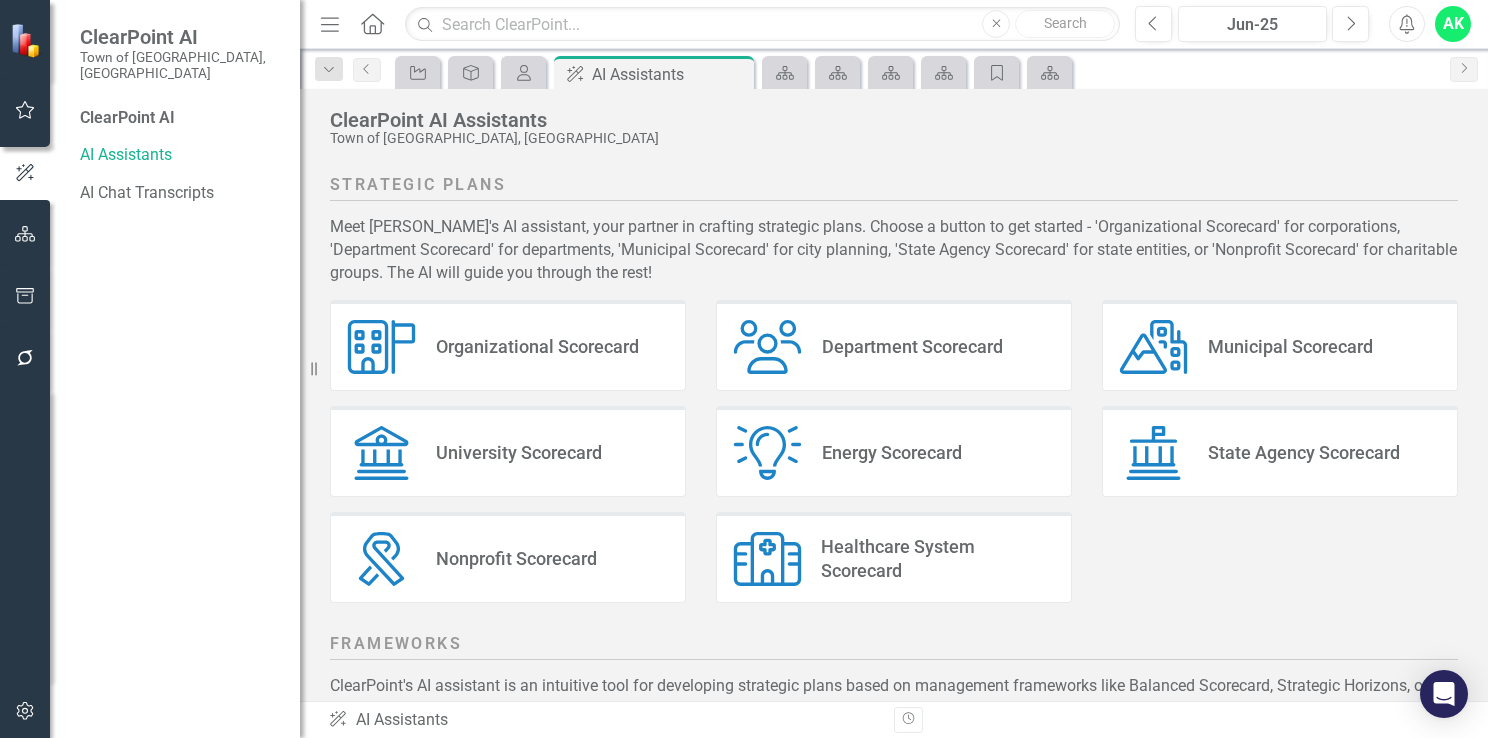 click on "Municipal Scorecard" at bounding box center (1290, 346) 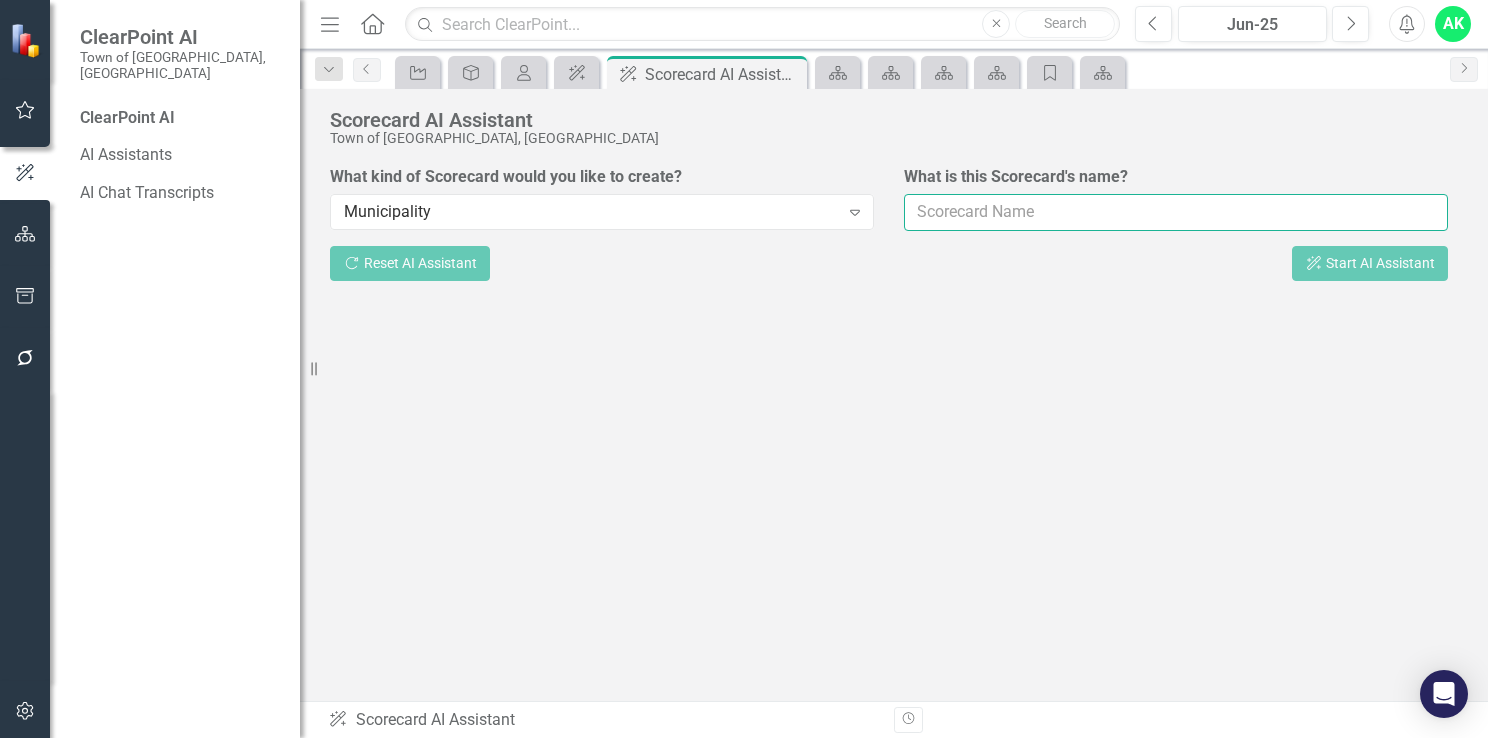 click on "What is this Scorecard's name?" at bounding box center [1176, 212] 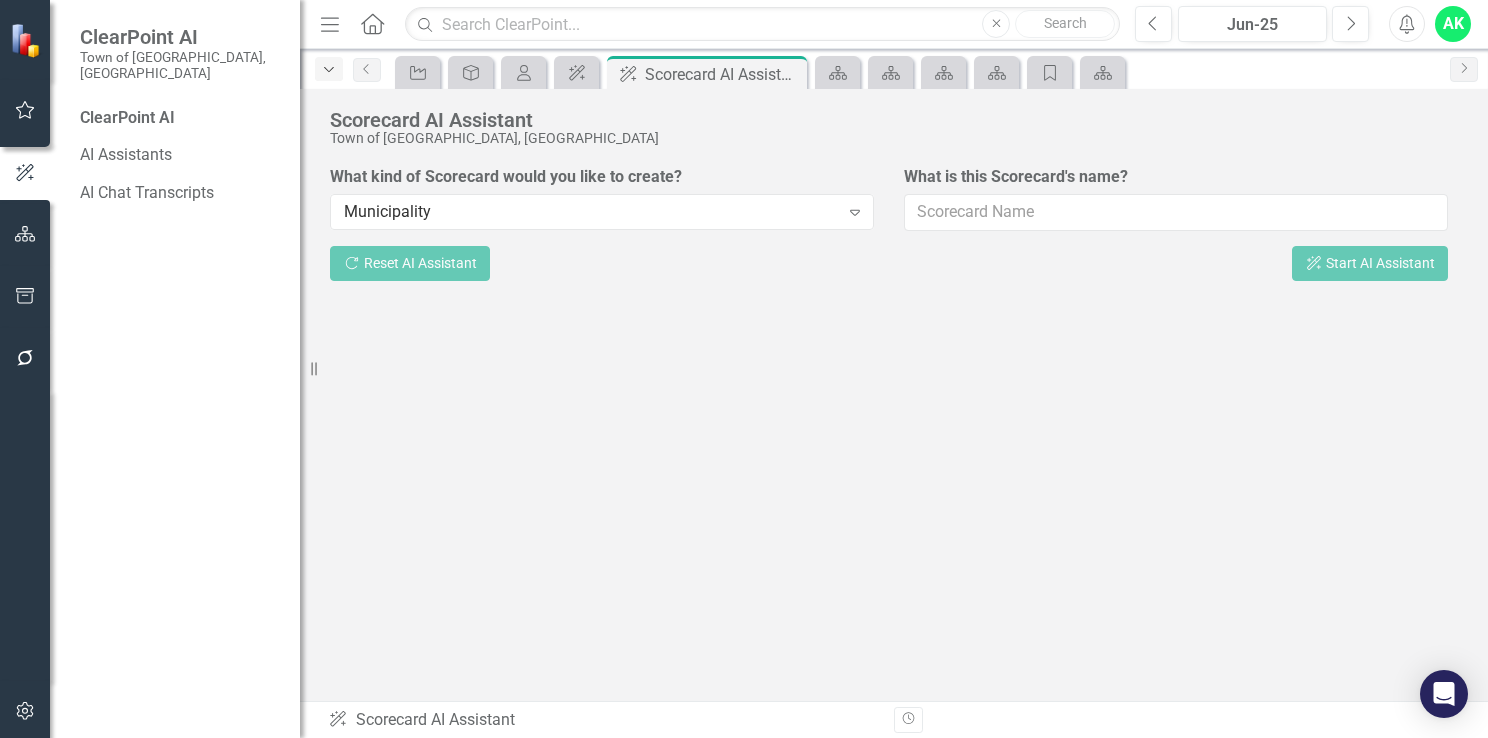 click on "Dropdown" 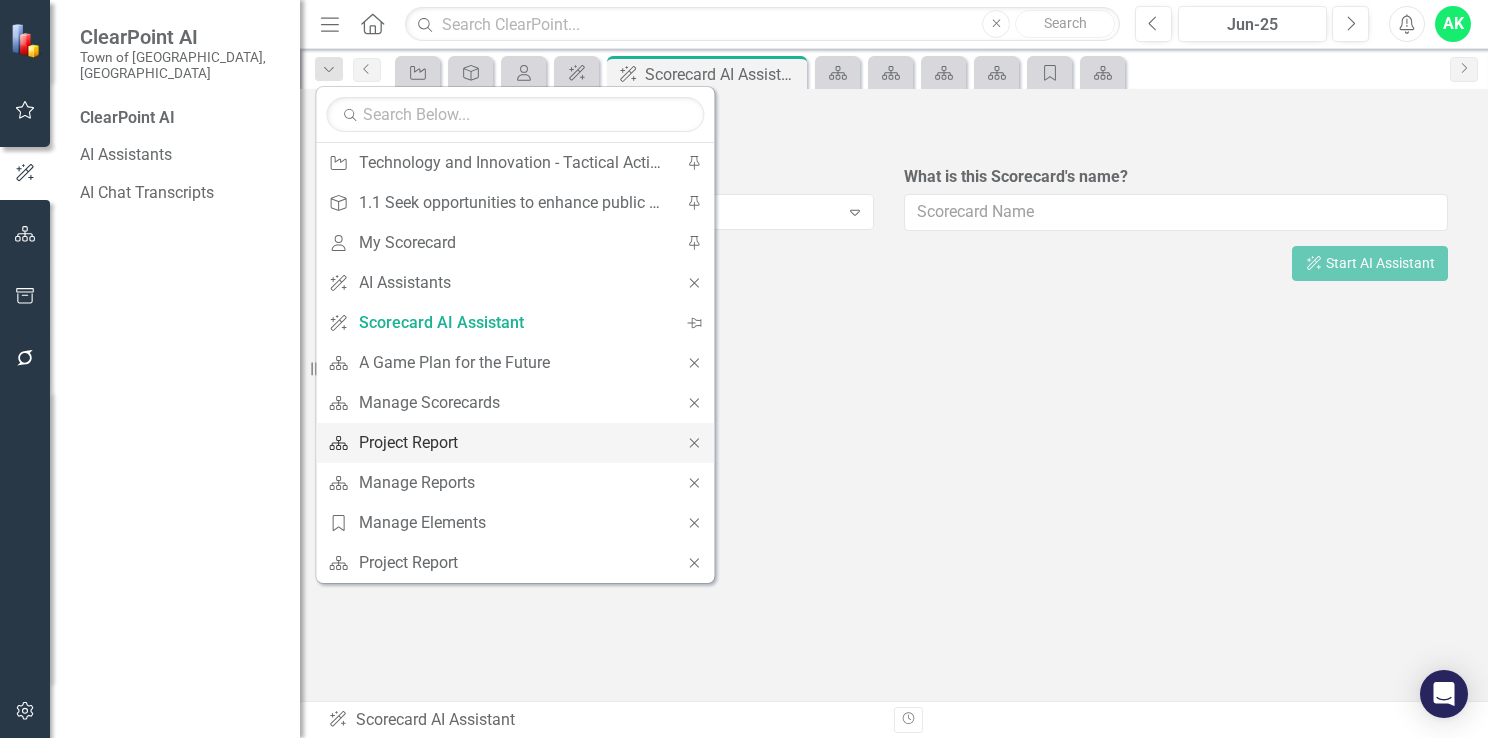 click on "Project Report" at bounding box center [511, 442] 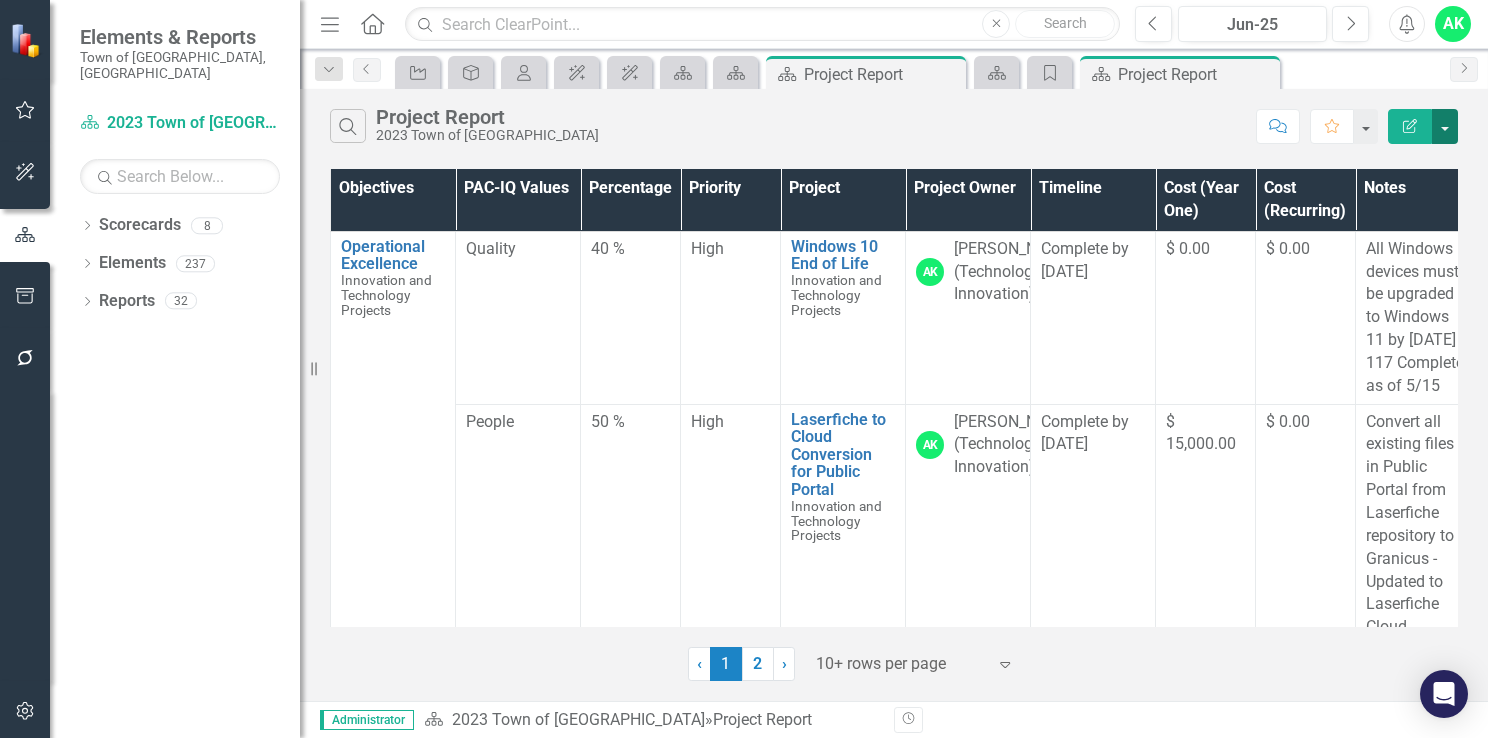 click at bounding box center [1445, 126] 